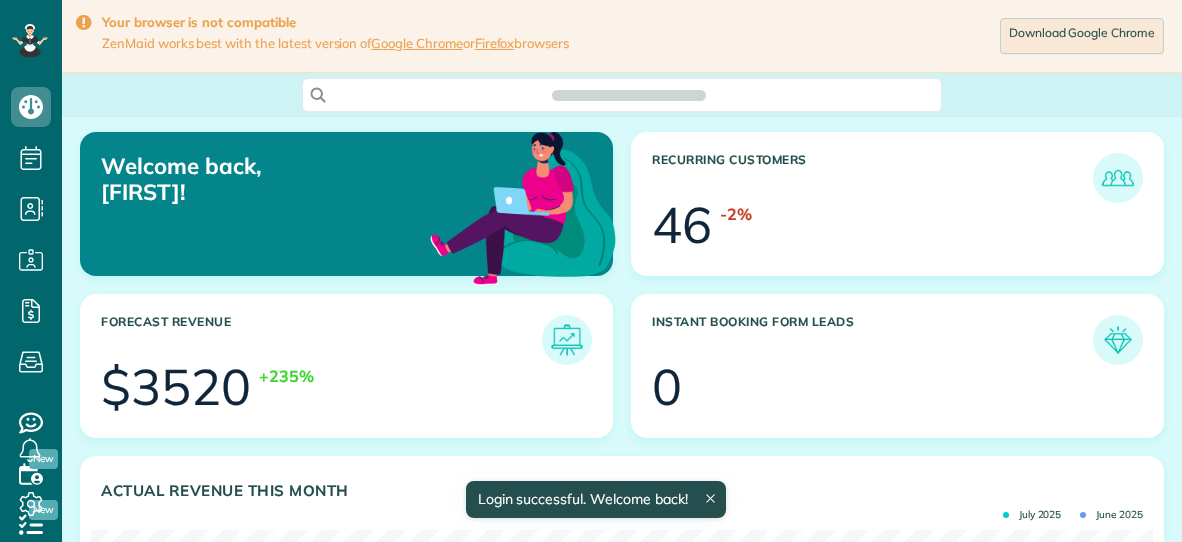 scroll, scrollTop: 0, scrollLeft: 0, axis: both 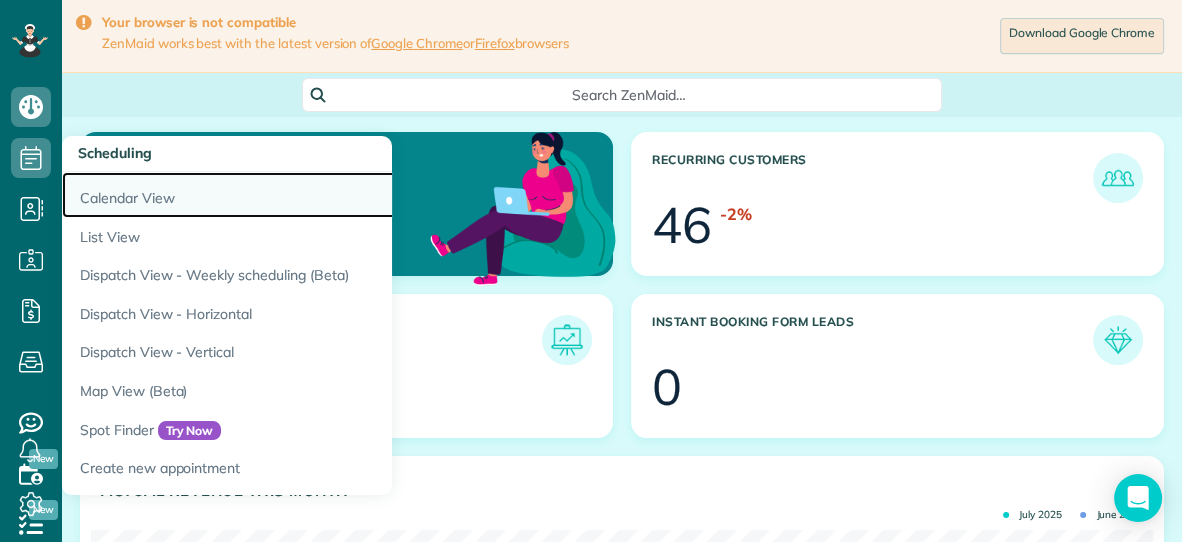 click on "Calendar View" at bounding box center [312, 195] 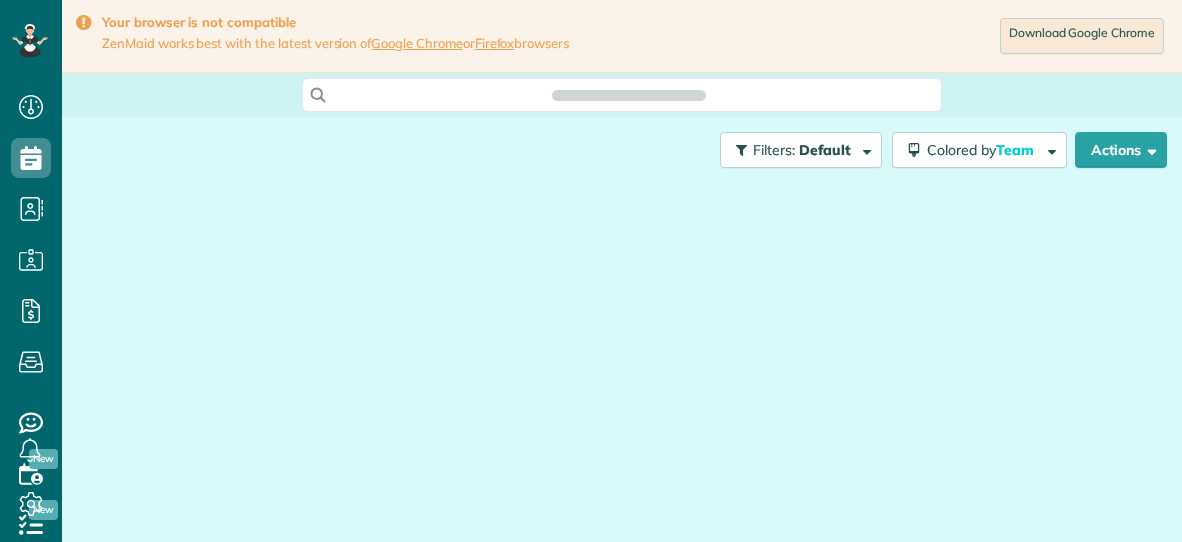 scroll, scrollTop: 0, scrollLeft: 0, axis: both 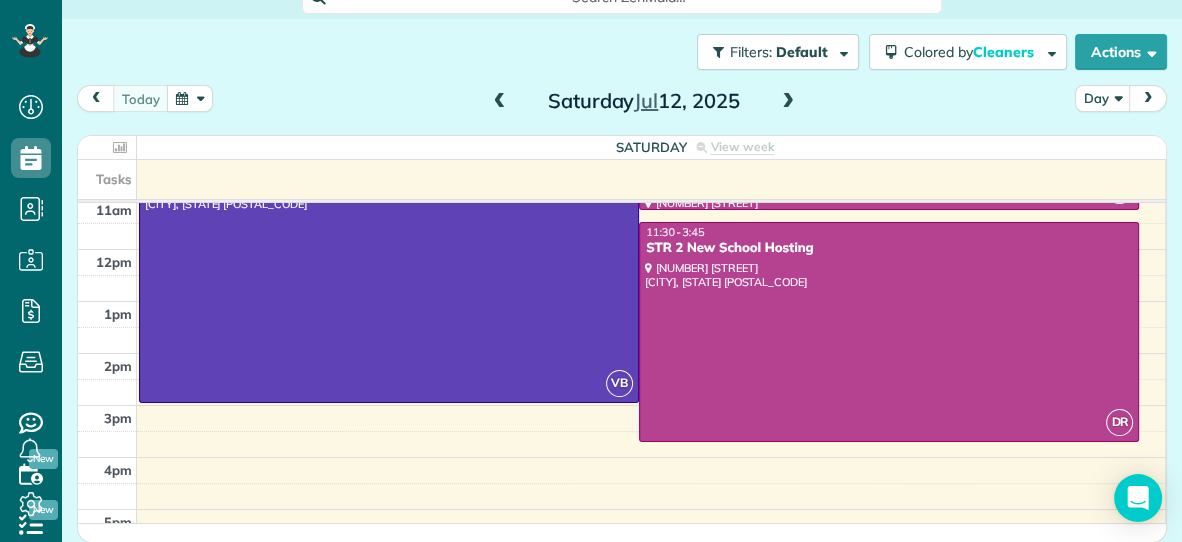 click at bounding box center [788, 102] 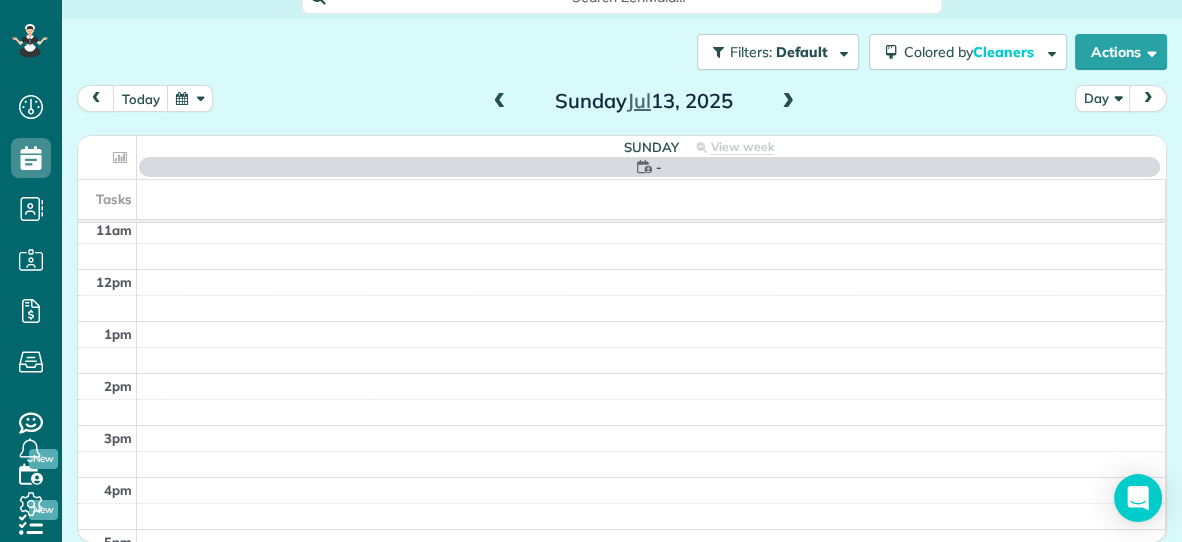 scroll, scrollTop: 0, scrollLeft: 0, axis: both 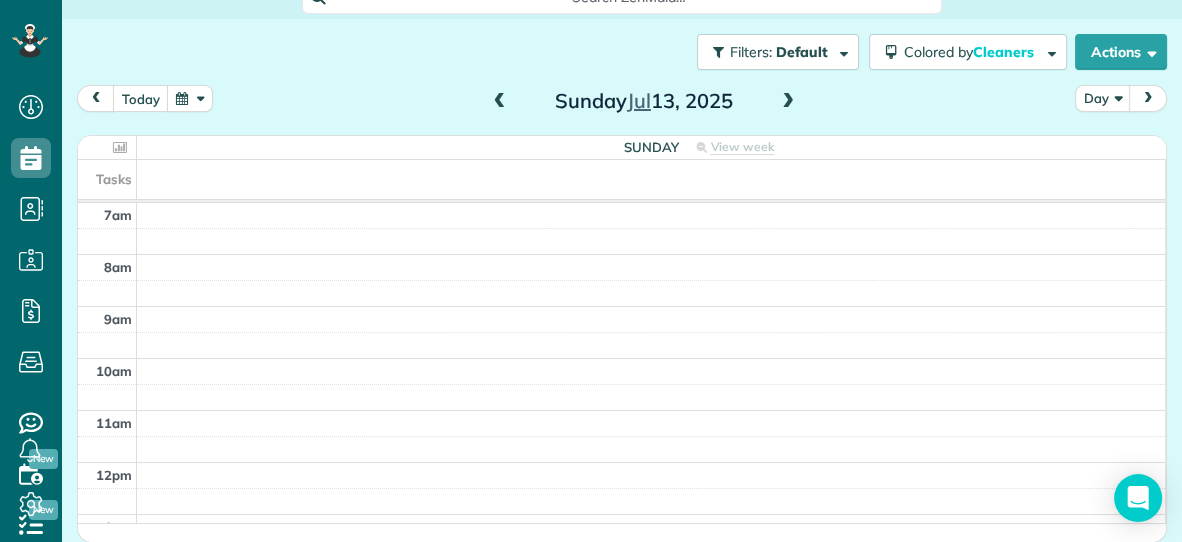 click at bounding box center (788, 102) 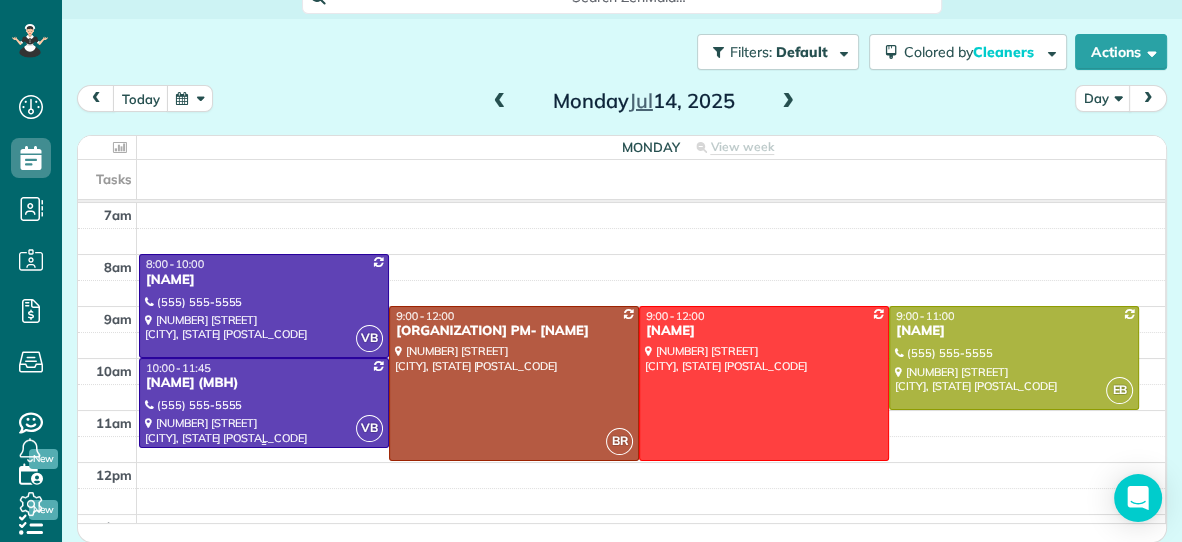 click at bounding box center [264, 403] 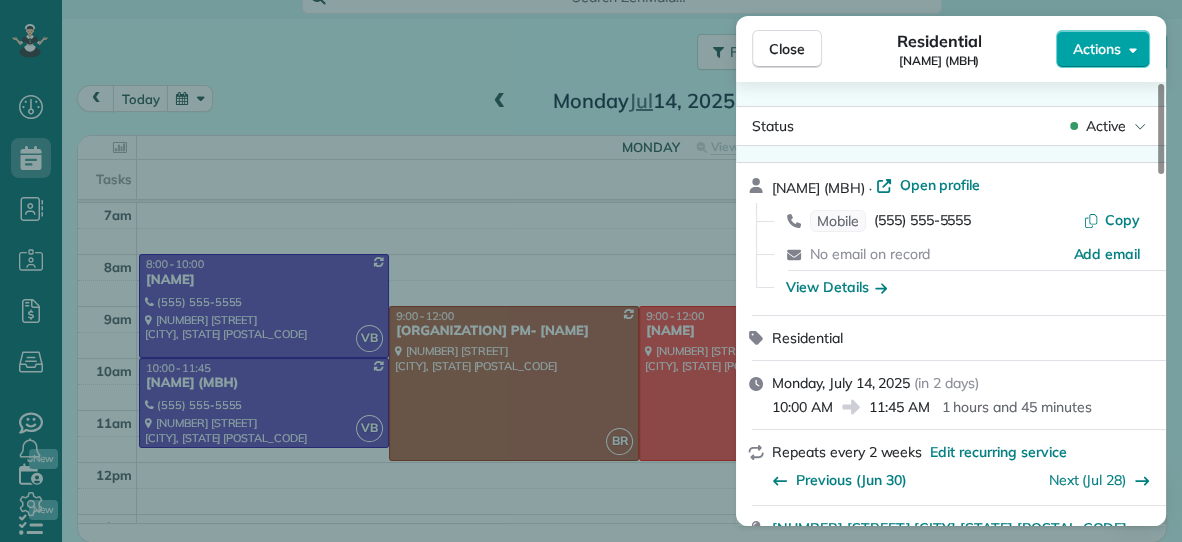 click on "Actions" at bounding box center [1097, 49] 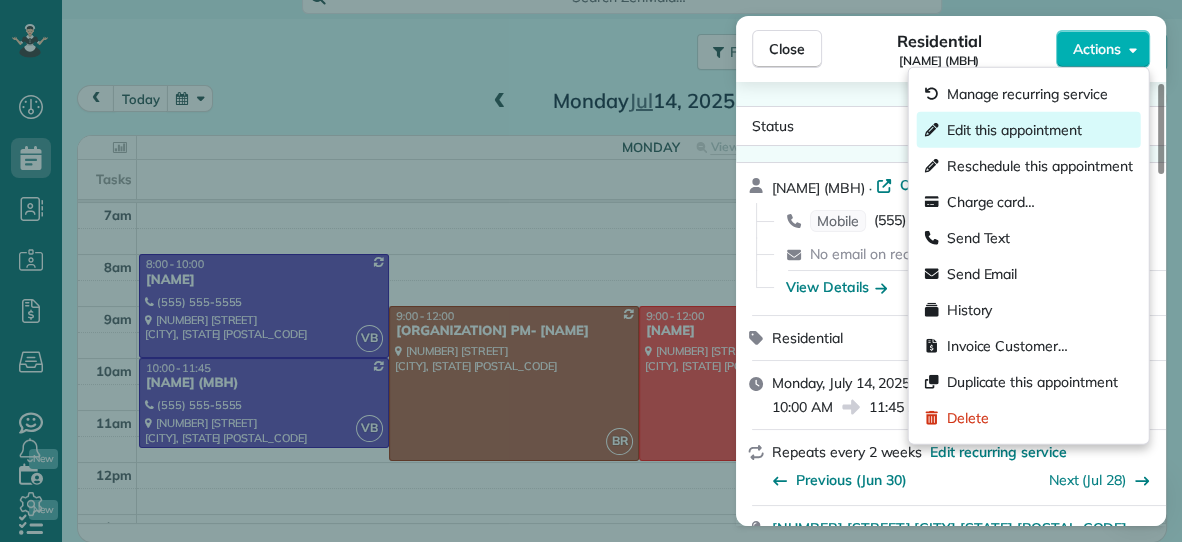 click on "Edit this appointment" at bounding box center (1014, 130) 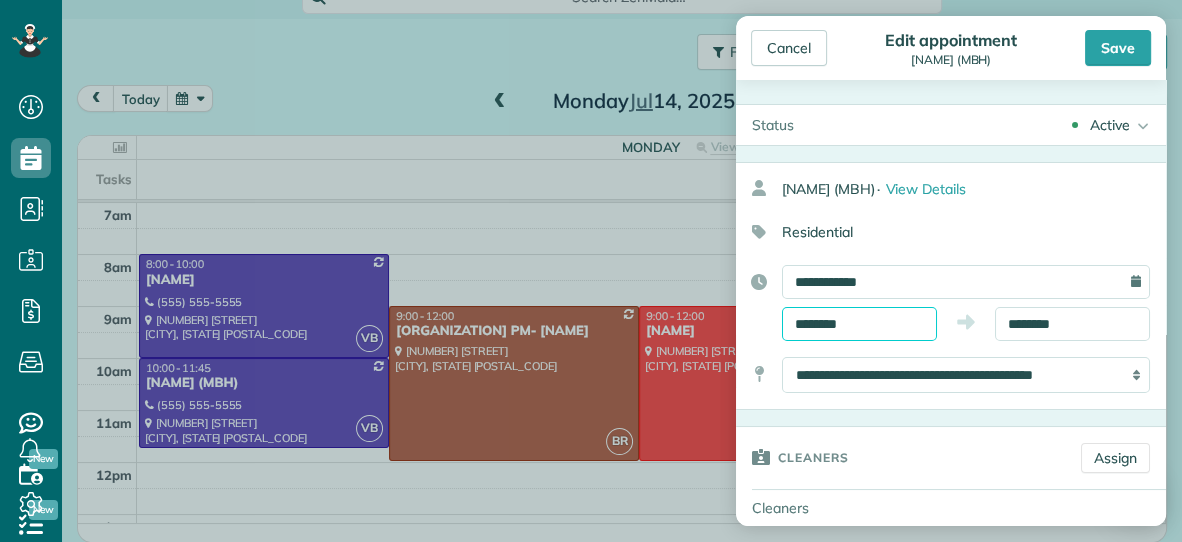 click on "********" at bounding box center [859, 324] 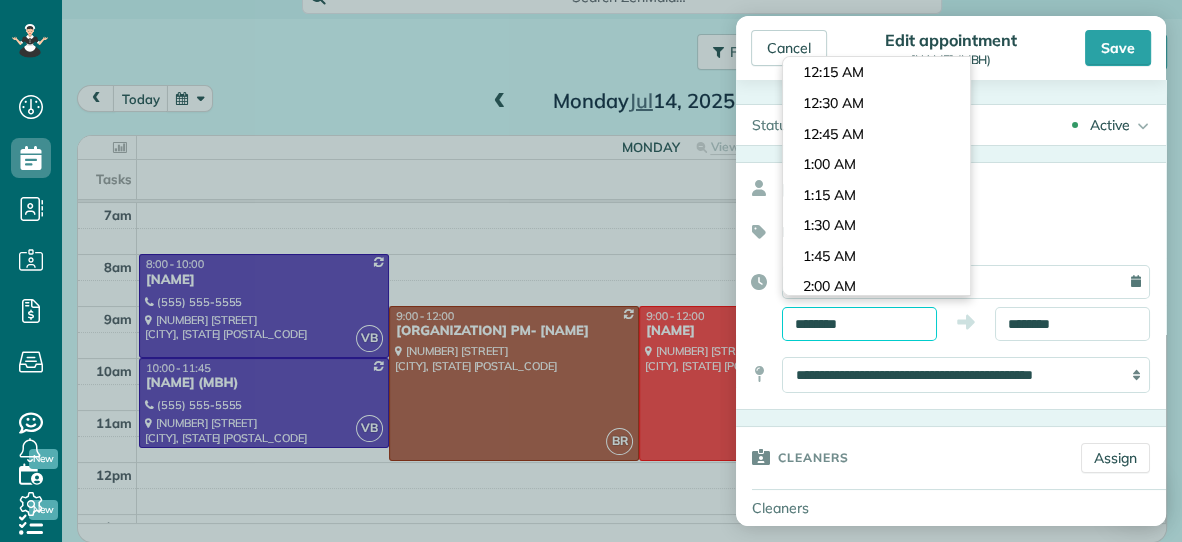 scroll, scrollTop: 1159, scrollLeft: 0, axis: vertical 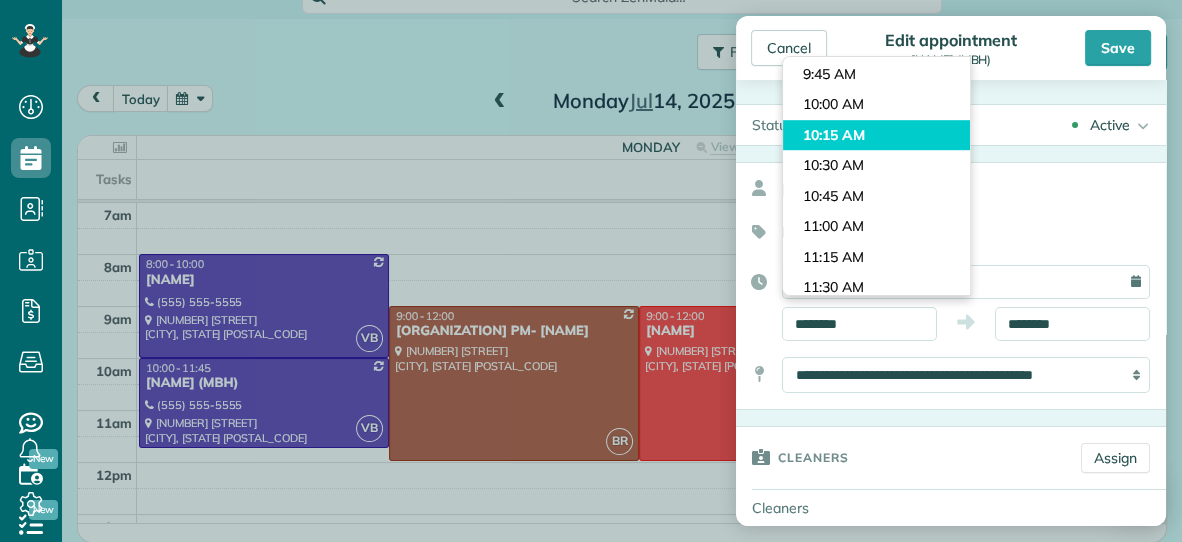 click on "Dashboard
Scheduling
Calendar View
List View
Dispatch View - Weekly scheduling (Beta)" at bounding box center (591, 271) 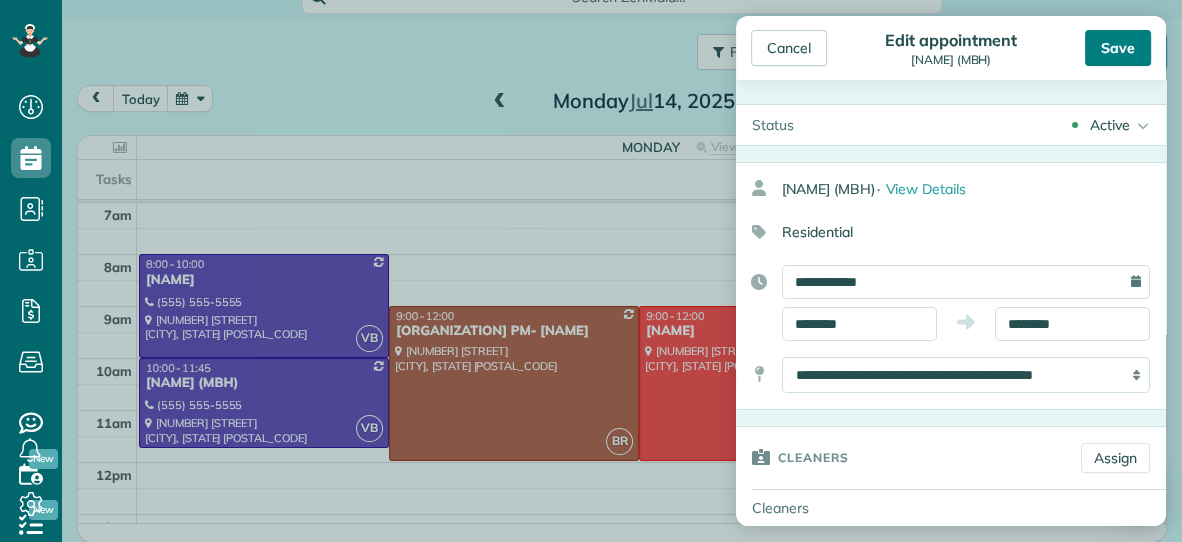 click on "Save" at bounding box center [1118, 48] 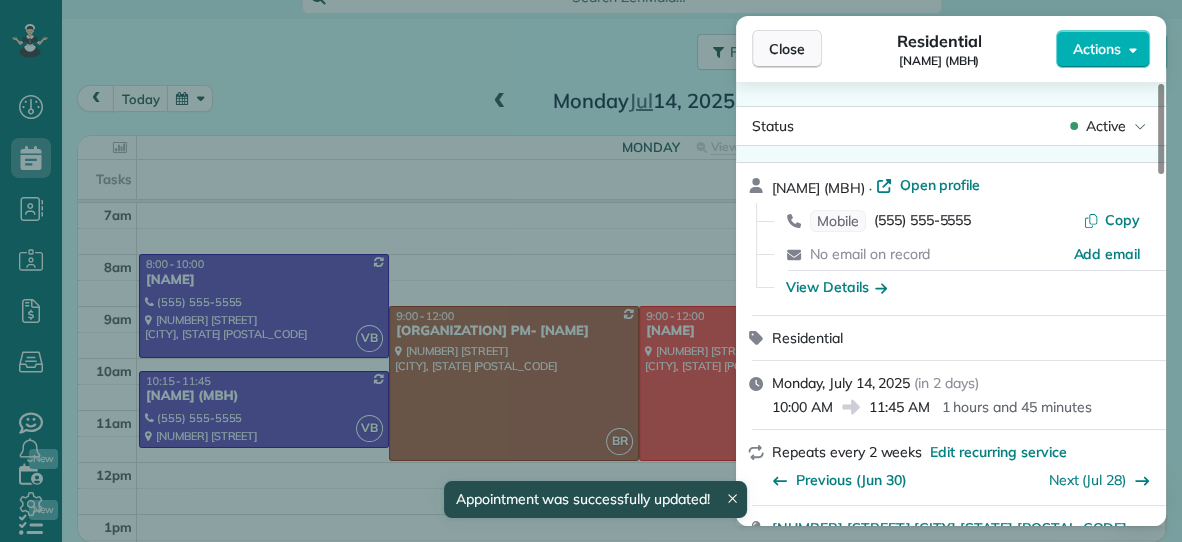 click on "Close" at bounding box center (787, 49) 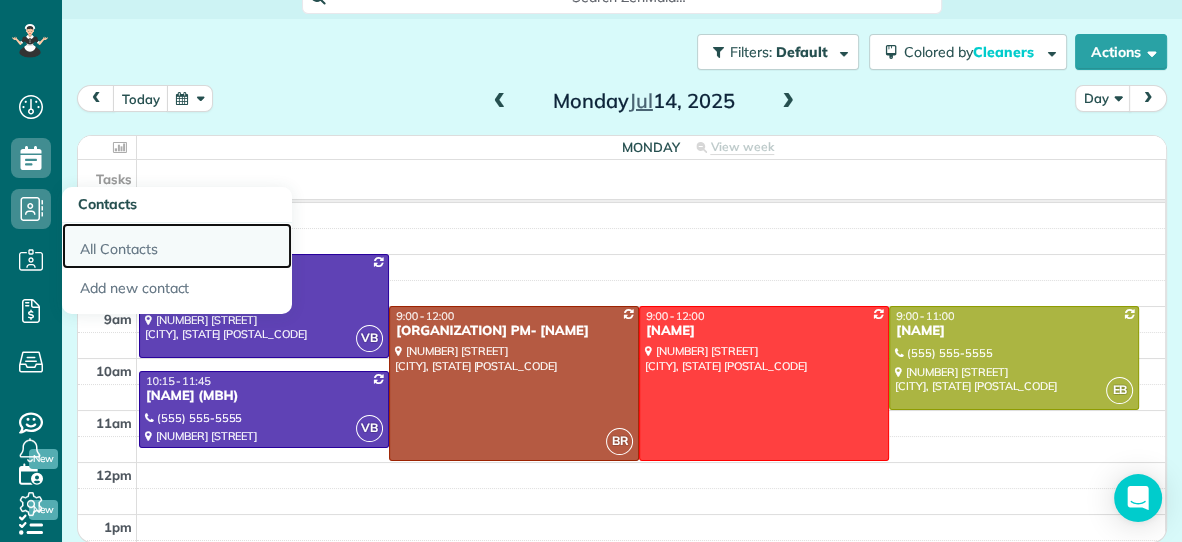 click on "All Contacts" at bounding box center (177, 246) 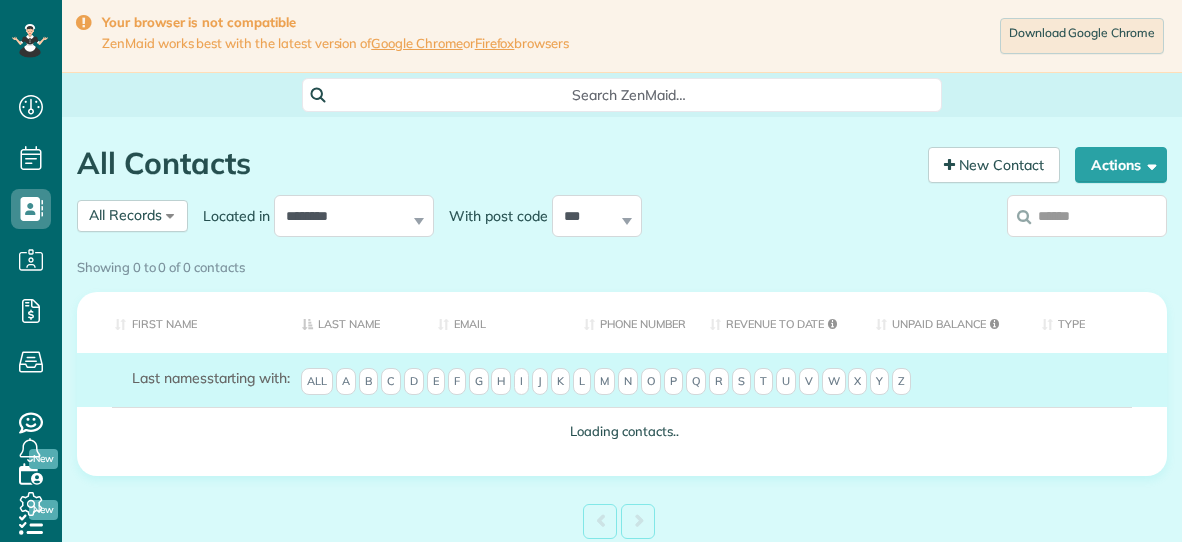 scroll, scrollTop: 0, scrollLeft: 0, axis: both 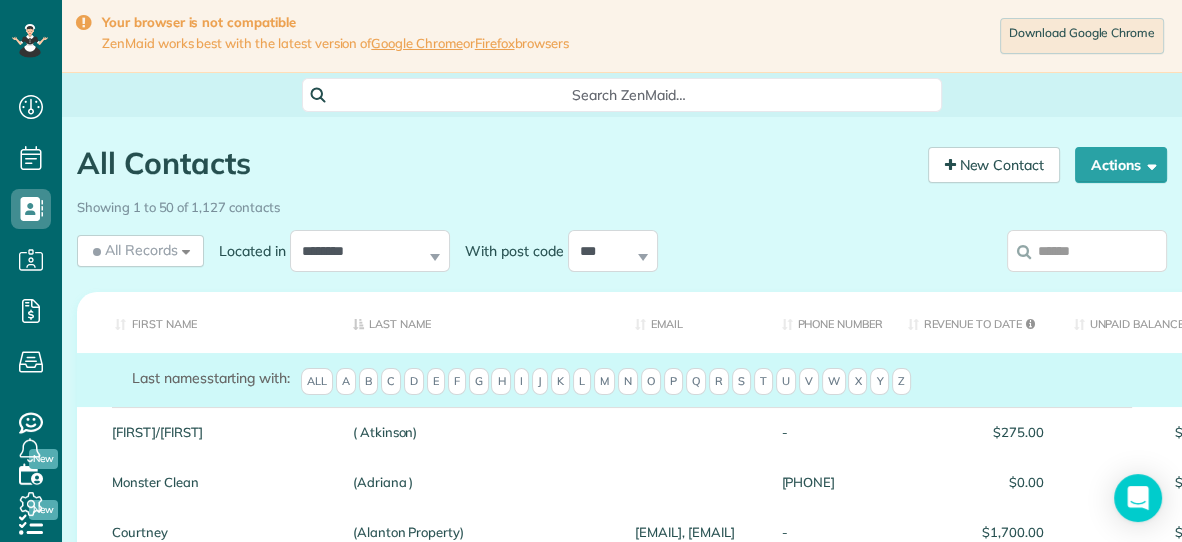 click at bounding box center [1087, 251] 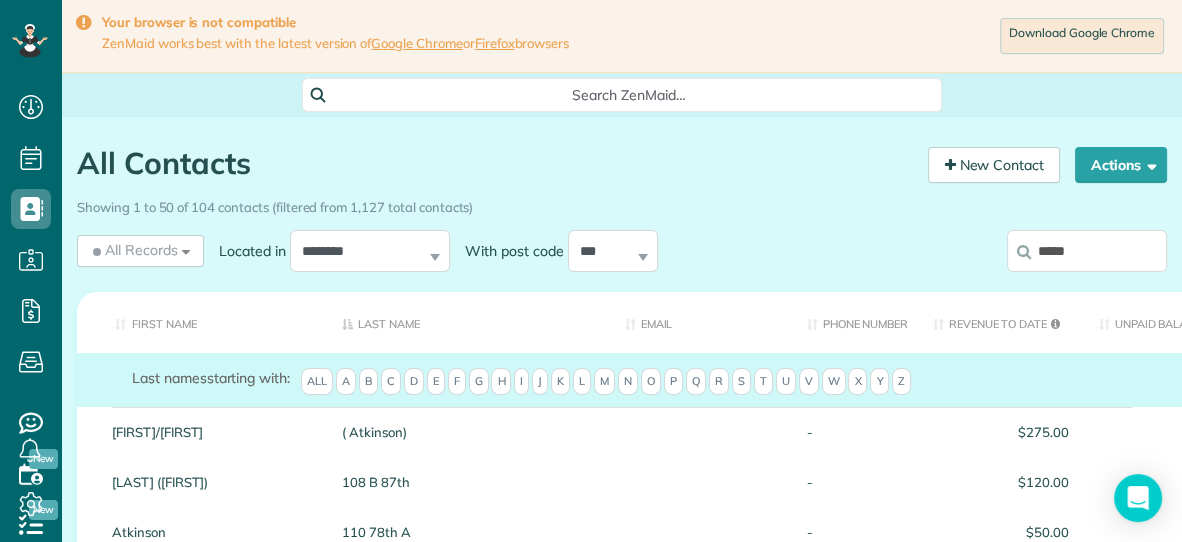 scroll, scrollTop: 2, scrollLeft: 0, axis: vertical 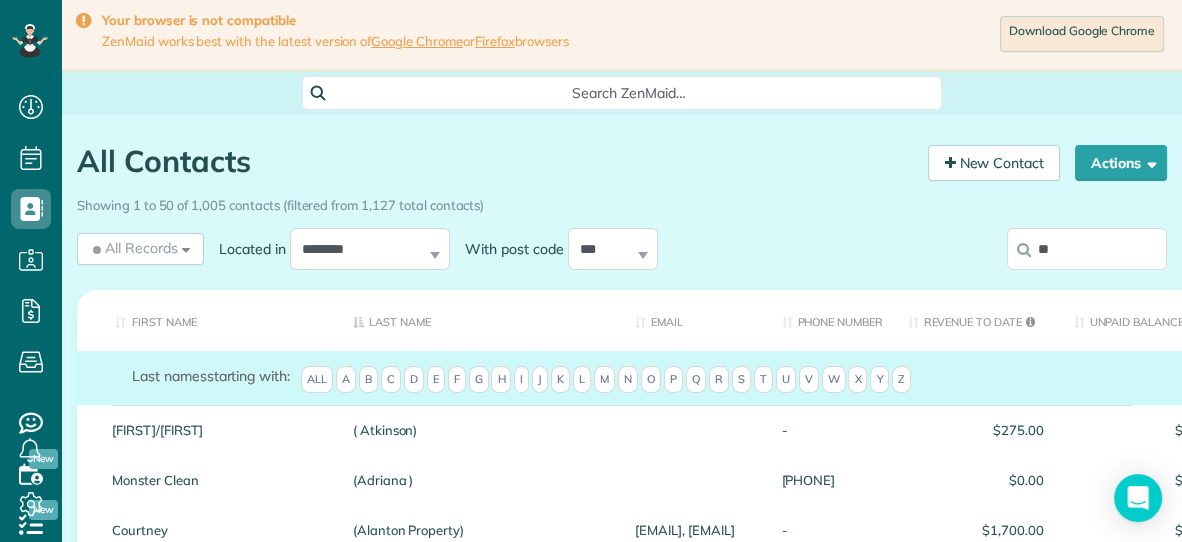 type on "*" 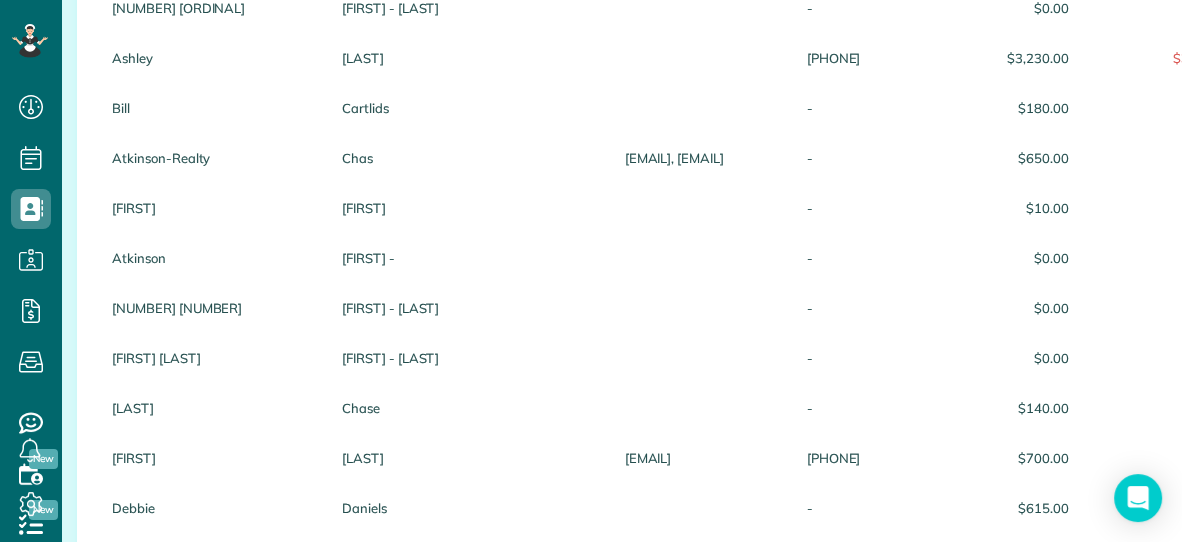 scroll, scrollTop: 0, scrollLeft: 0, axis: both 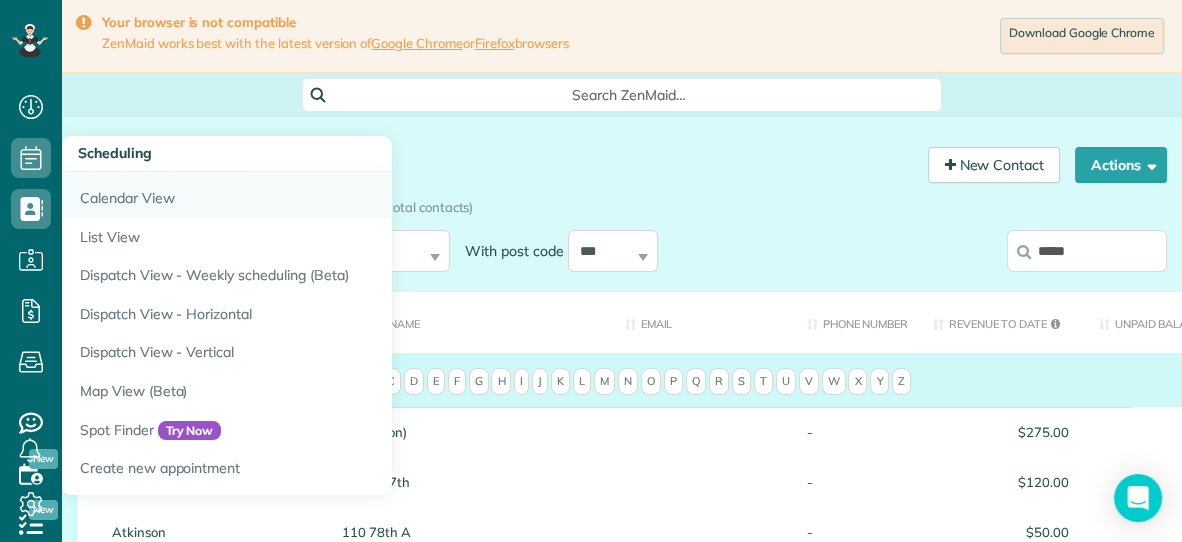 type on "*****" 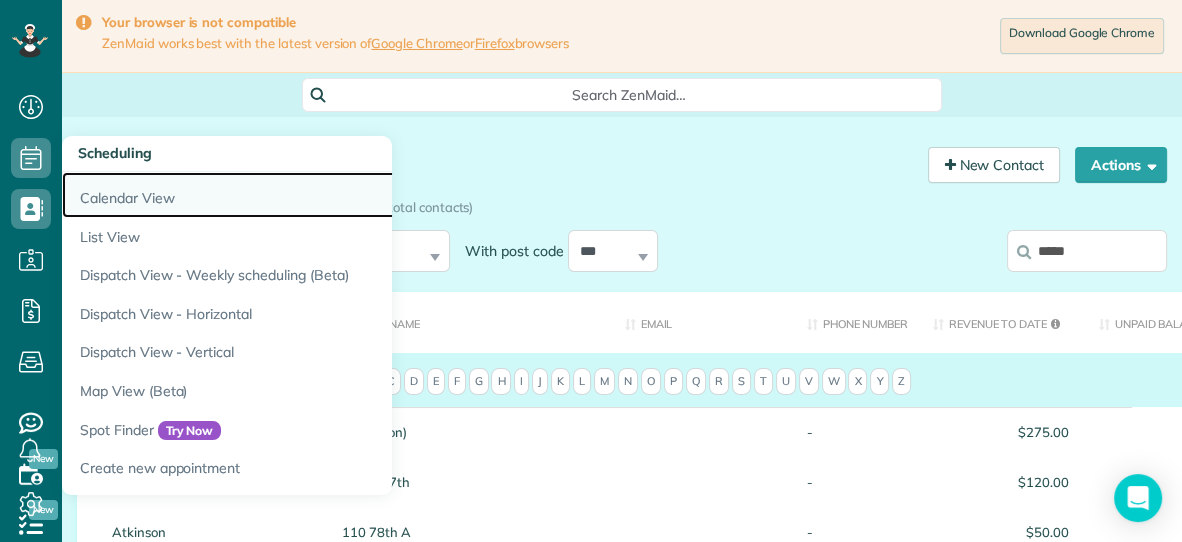 click on "Calendar View" at bounding box center (312, 195) 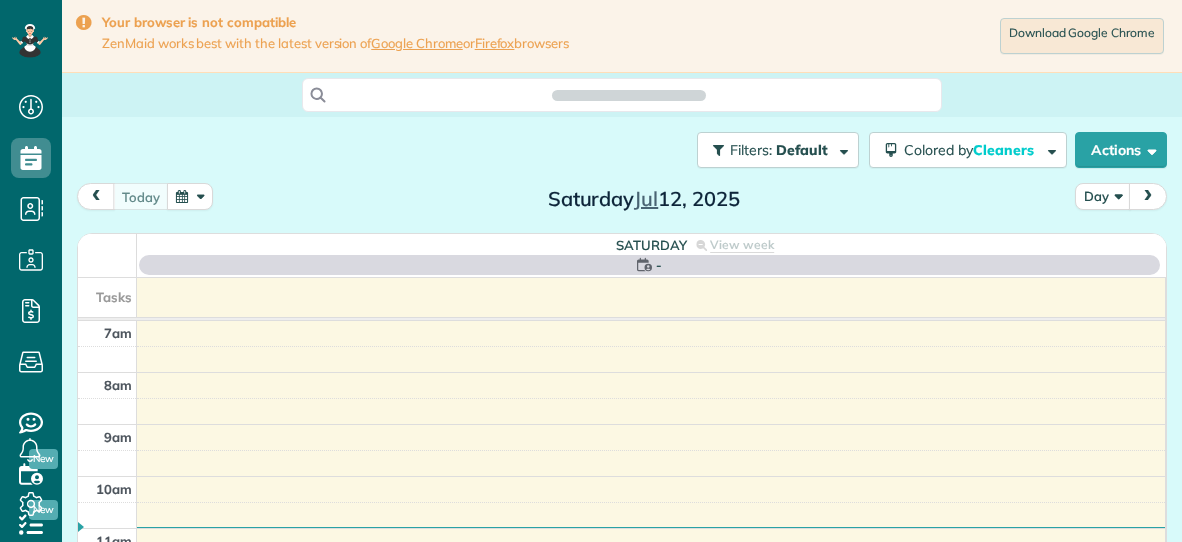 scroll, scrollTop: 0, scrollLeft: 0, axis: both 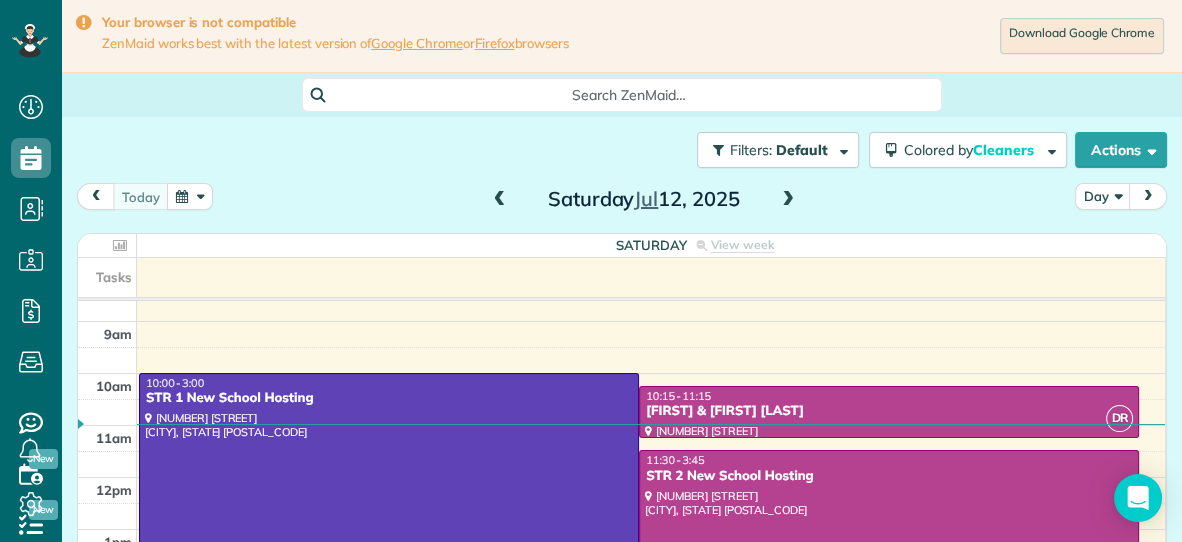 click on "7am 8am 9am 10am 11am 12pm 1pm 2pm 3pm 4pm 5pm 6pm VB 10:00 - 3:00 STR 1 New School Hosting 2221 Sandpiper Road Virginia Beach, VA 23456 DR 10:15 - 11:15 Lorraine & Donald Tracy 3234 Sandpiper Road Virginia Beach, Virginia 23456 DR 11:30 - 3:45 STR 2 New School Hosting 3040 Sandfiddler Rd Virginia Beach, VA 23456" at bounding box center [621, 529] 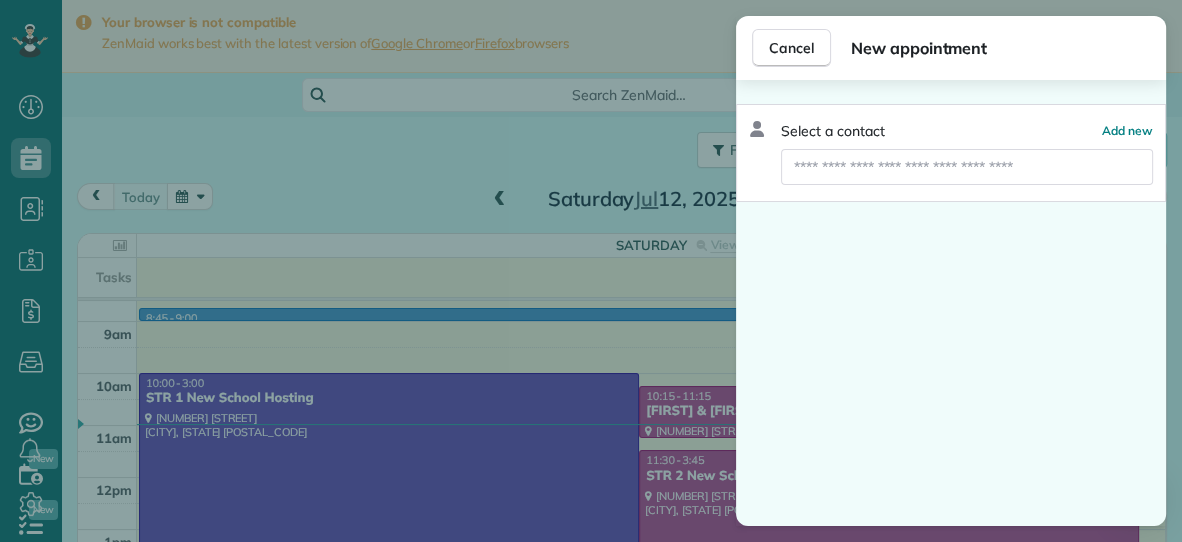 click on "Cancel New appointment Select a contact Add new" at bounding box center (591, 271) 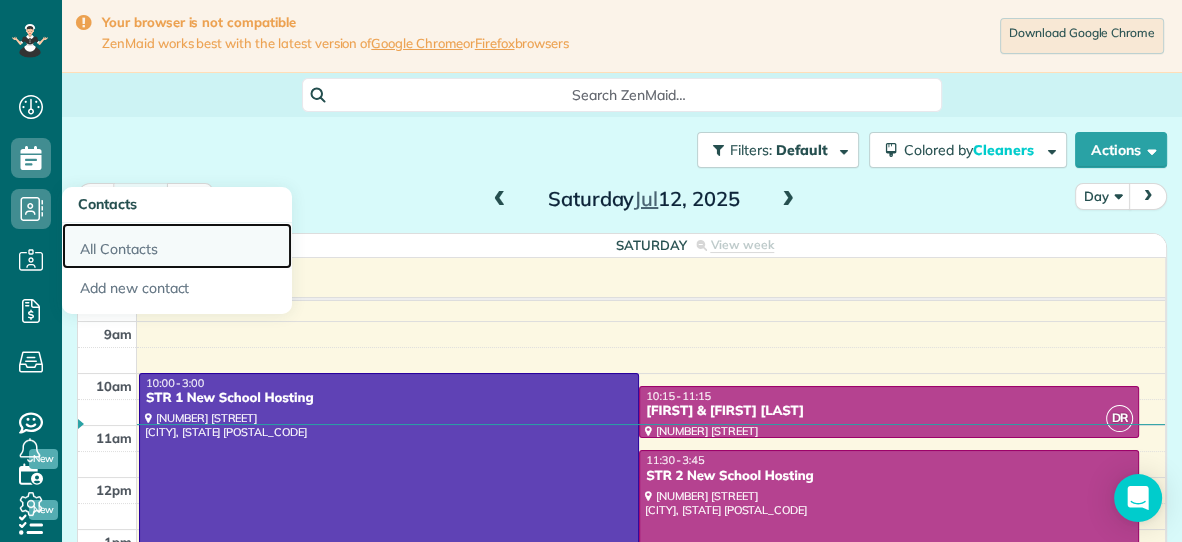 click on "All Contacts" at bounding box center [177, 246] 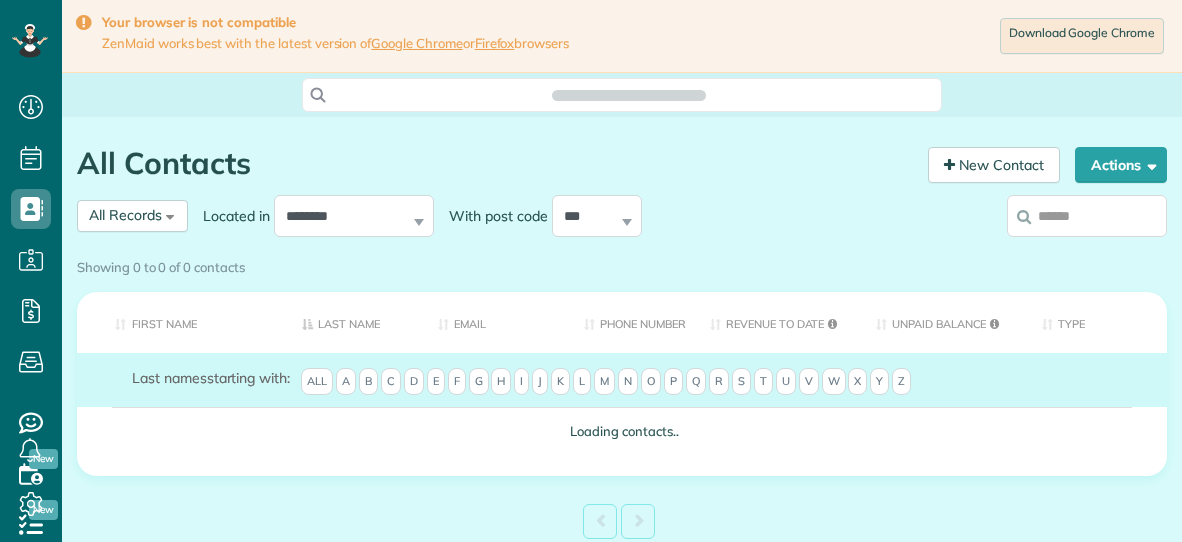 scroll, scrollTop: 0, scrollLeft: 0, axis: both 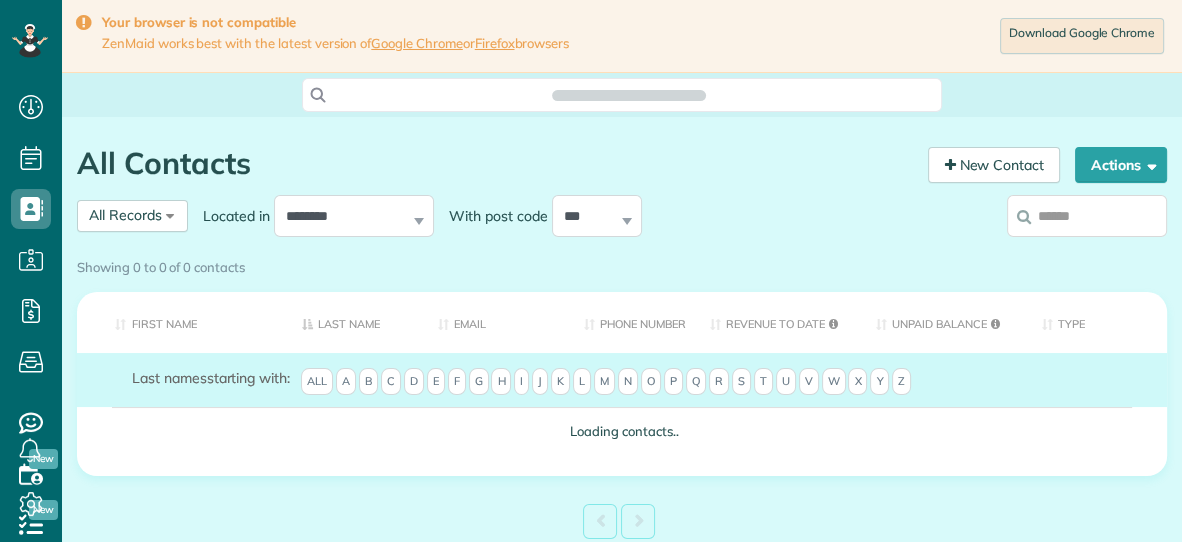 click at bounding box center (1087, 216) 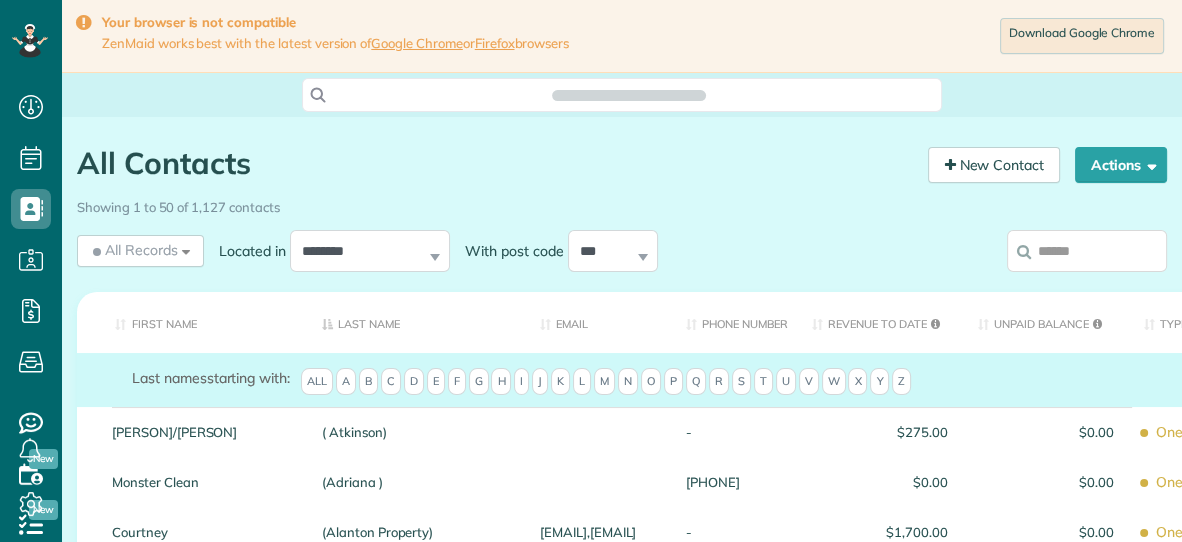 click on "Showing 1 to 50 of 1,127 contacts" at bounding box center [622, 207] 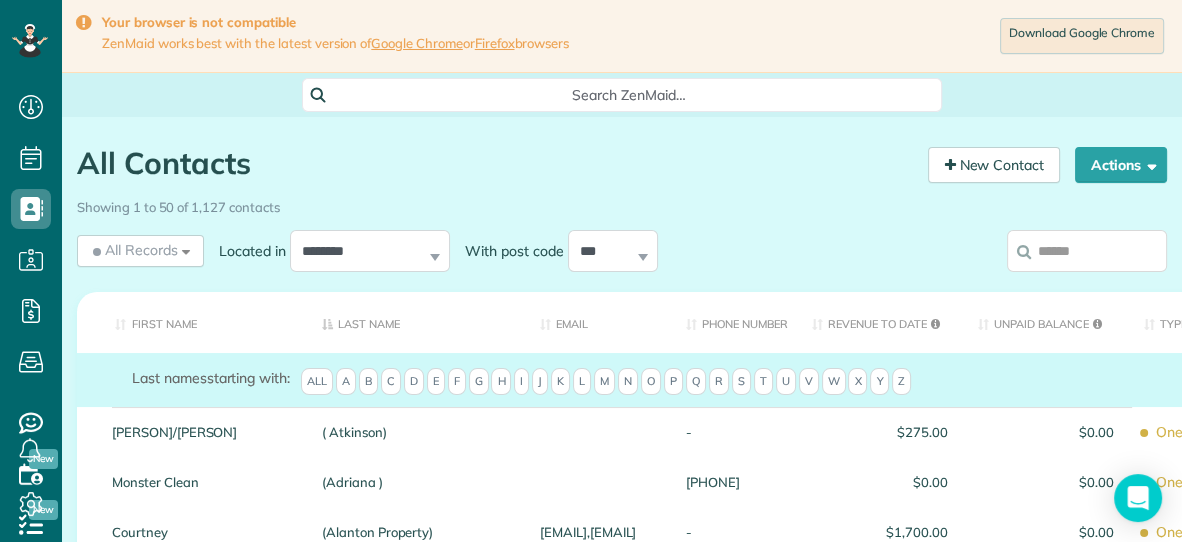 scroll, scrollTop: 541, scrollLeft: 61, axis: both 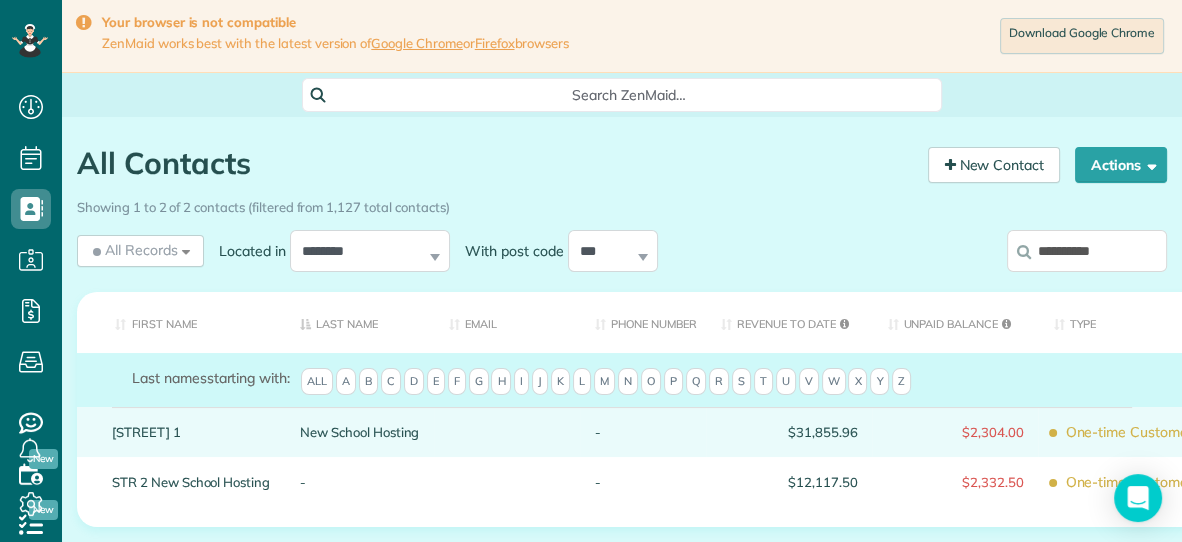 type on "**********" 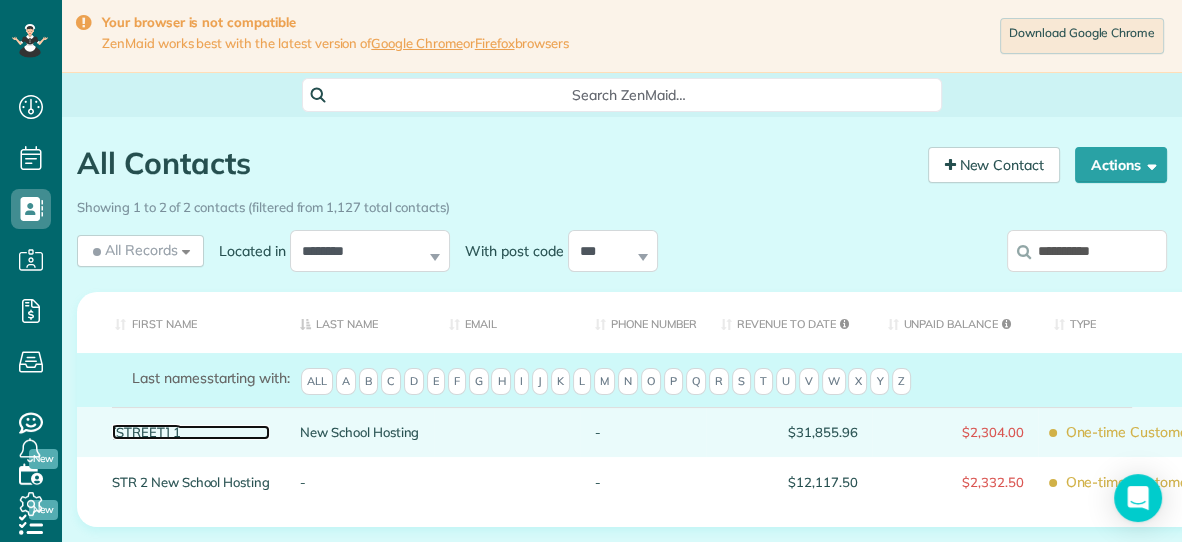 click on "STR 1" at bounding box center [191, 432] 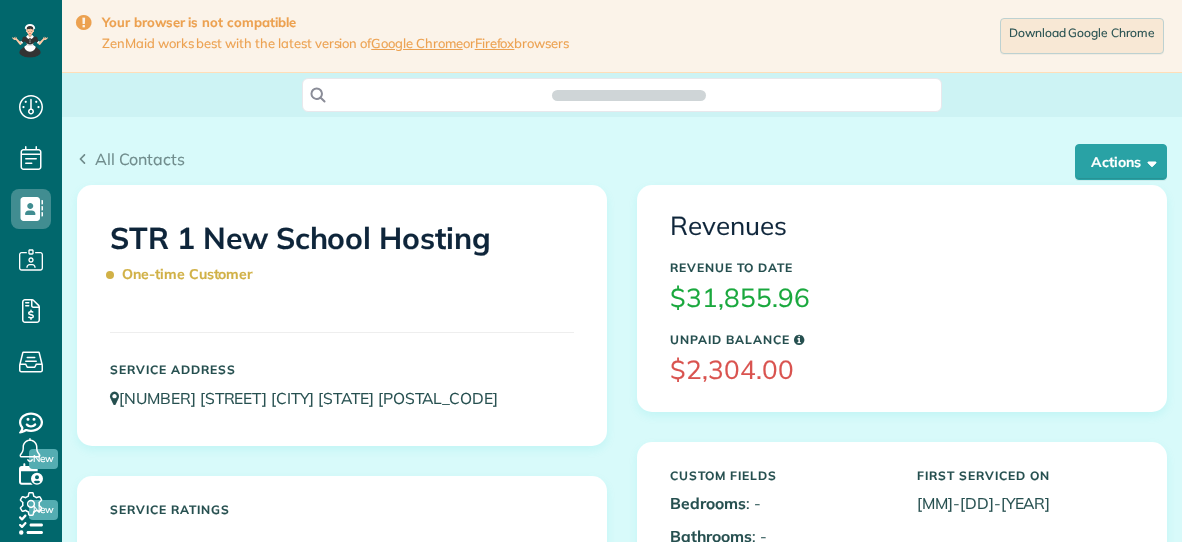 scroll, scrollTop: 0, scrollLeft: 0, axis: both 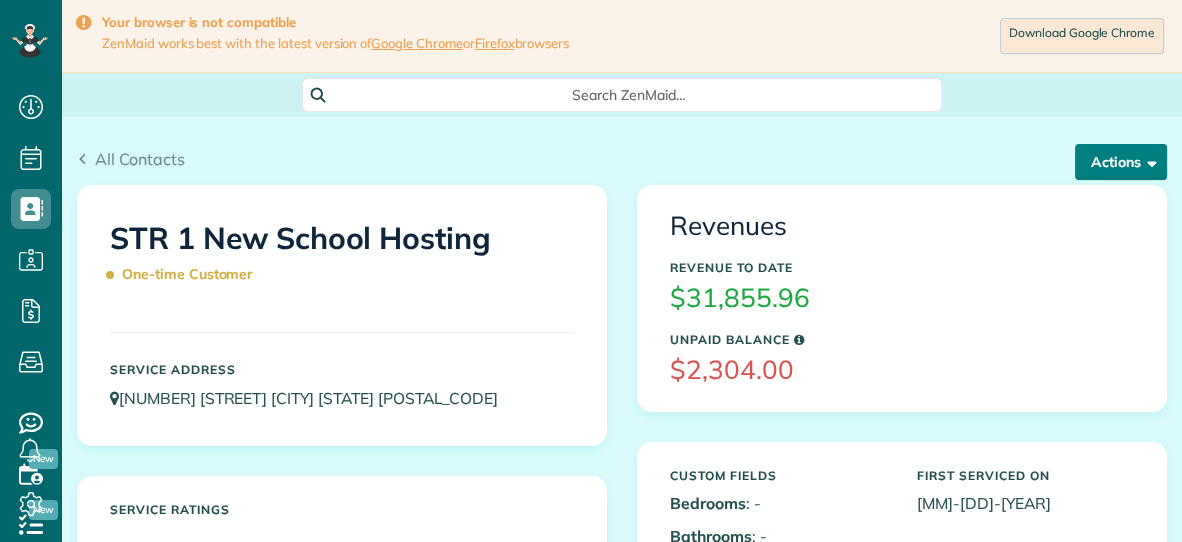 click on "Actions" at bounding box center (1121, 162) 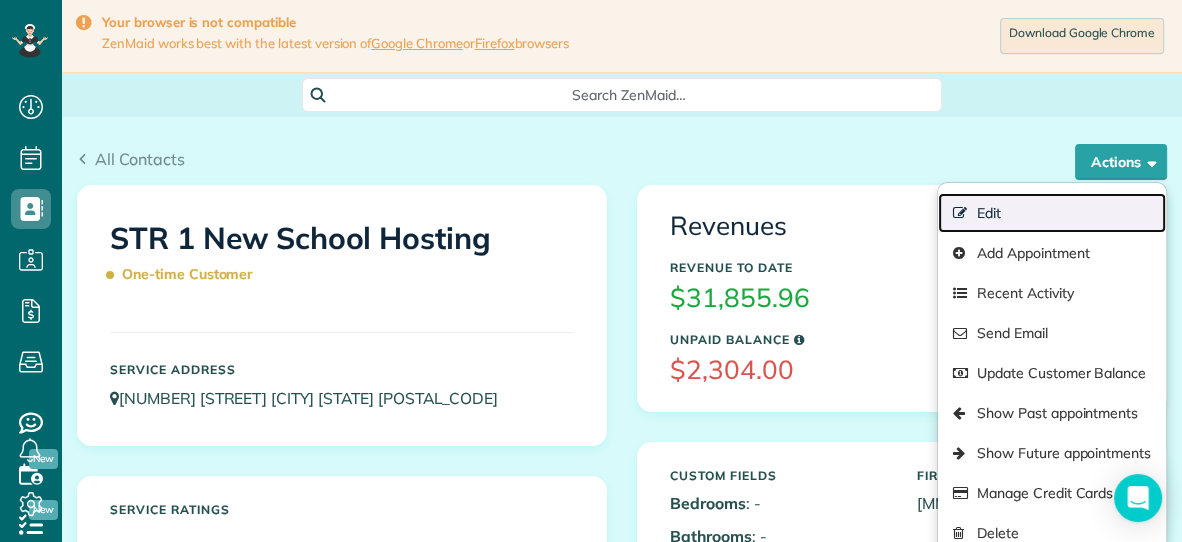 click on "Edit" at bounding box center [1052, 213] 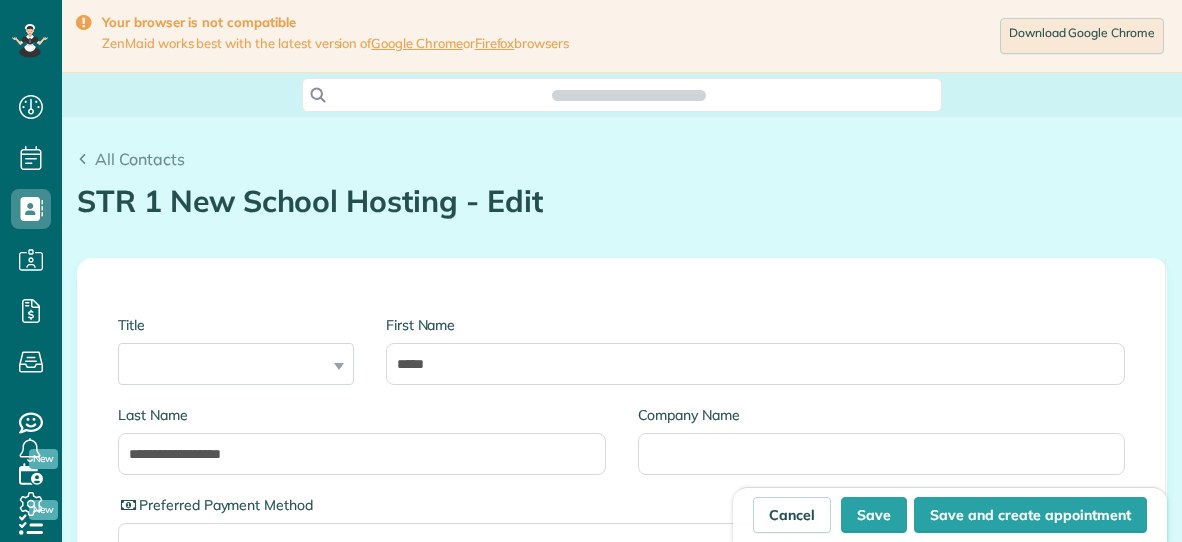 scroll, scrollTop: 0, scrollLeft: 0, axis: both 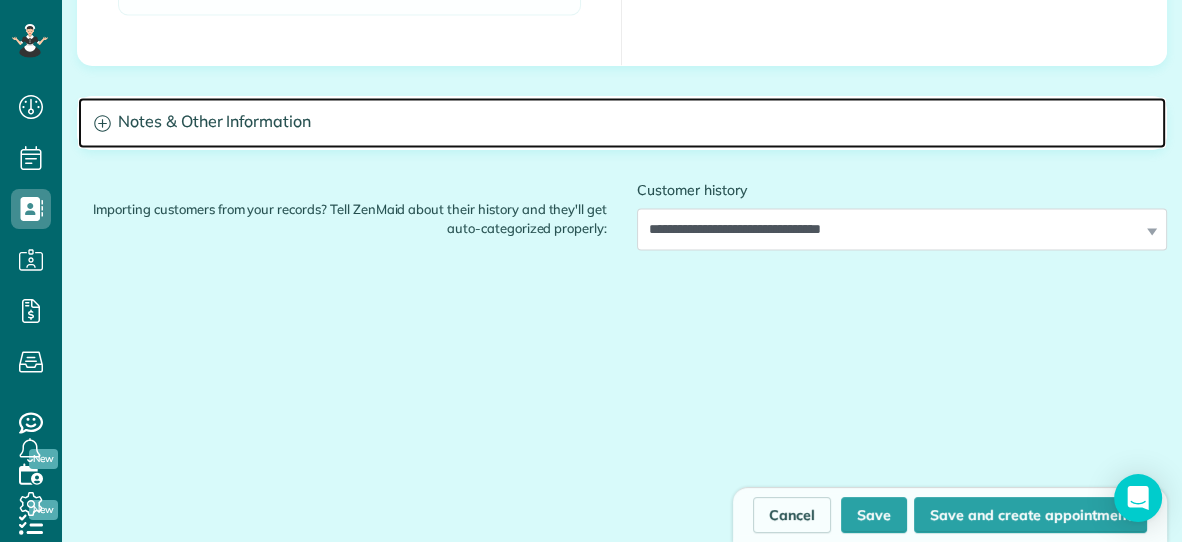click on "Notes & Other Information" at bounding box center (622, 122) 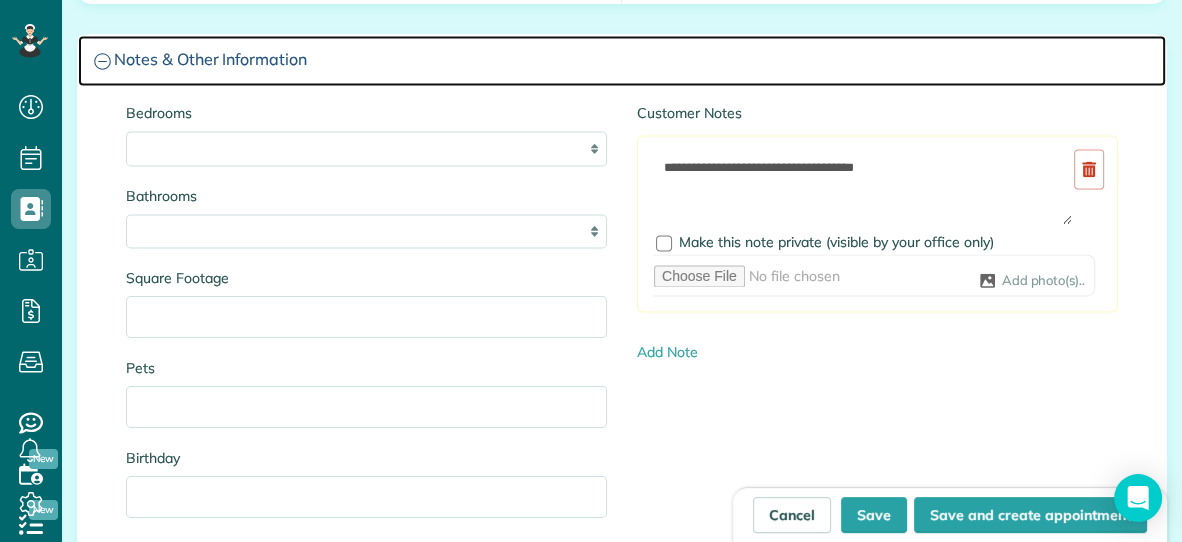 scroll, scrollTop: 2553, scrollLeft: 0, axis: vertical 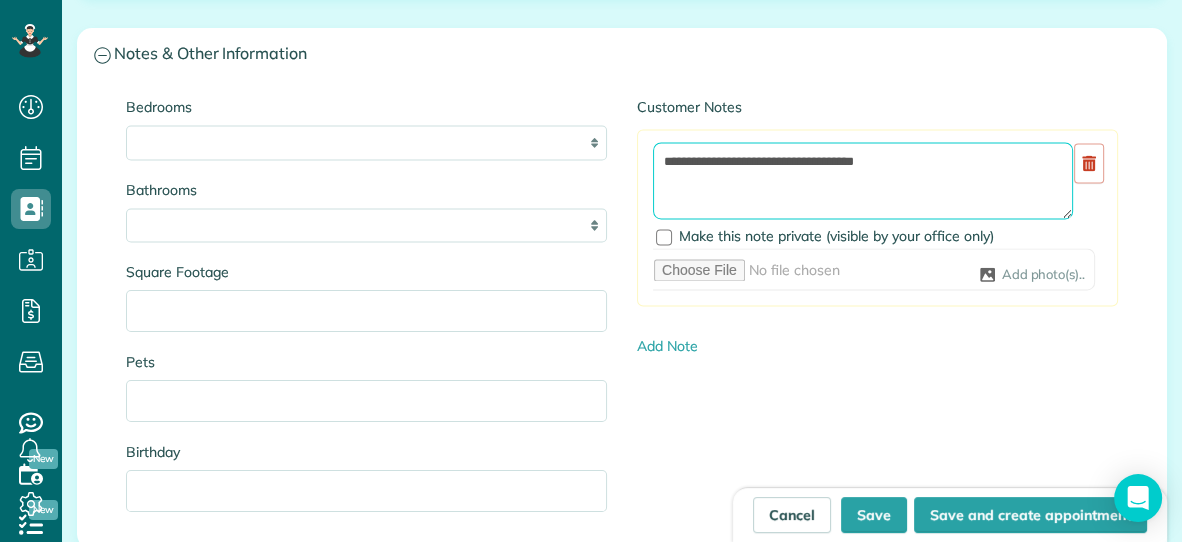 click on "**********" at bounding box center (863, 180) 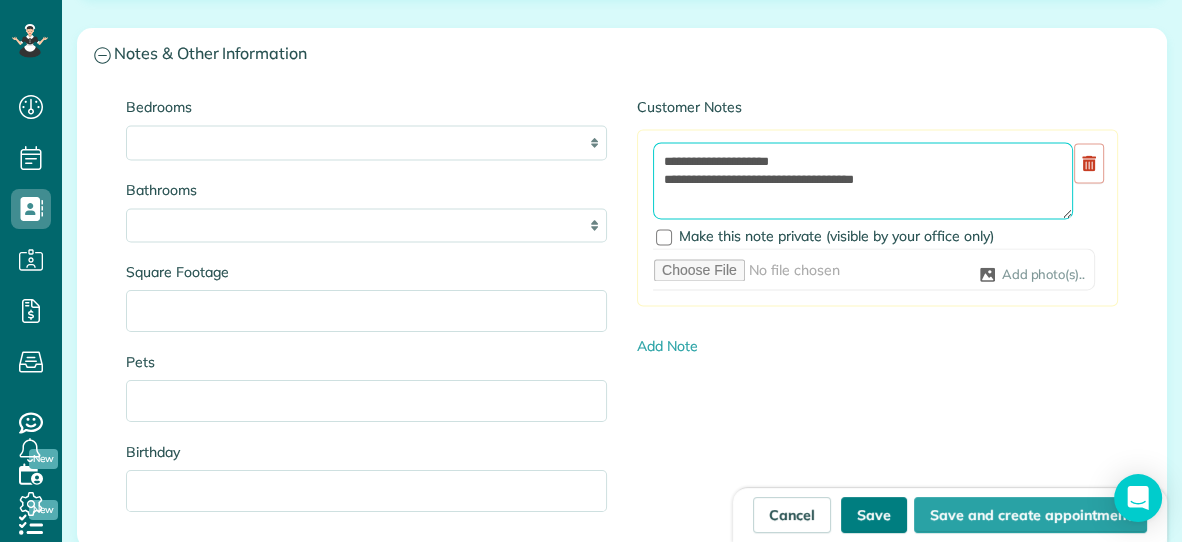 type on "**********" 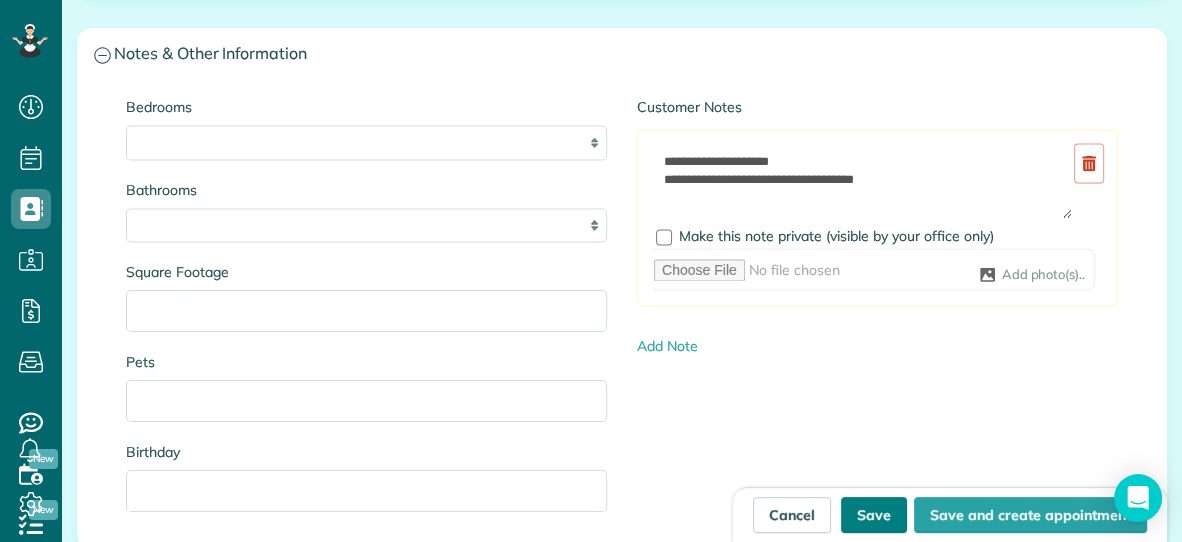 click on "Save" at bounding box center (874, 515) 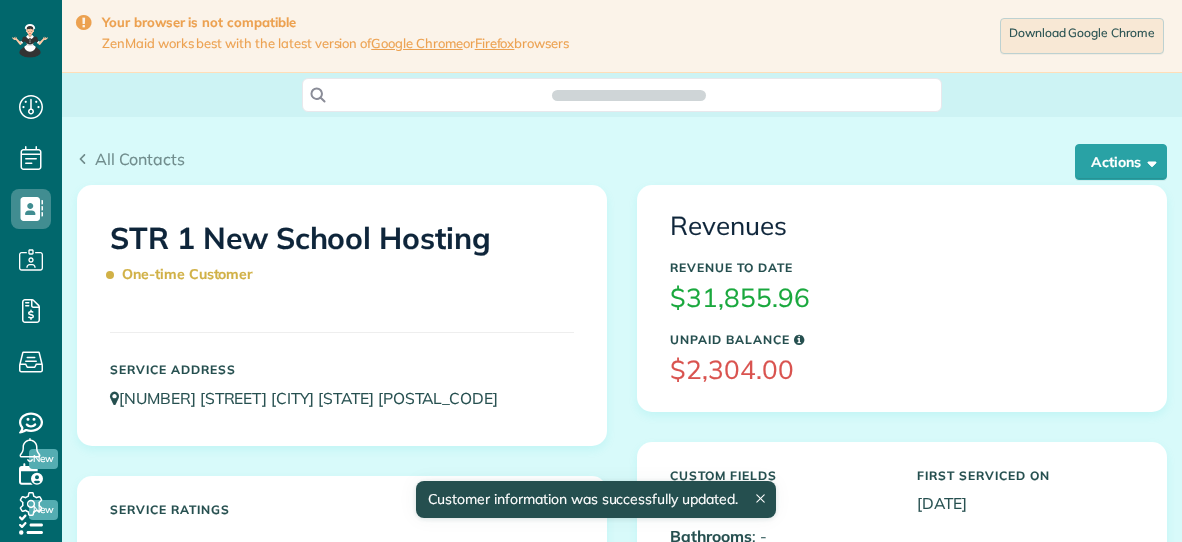 scroll, scrollTop: 0, scrollLeft: 0, axis: both 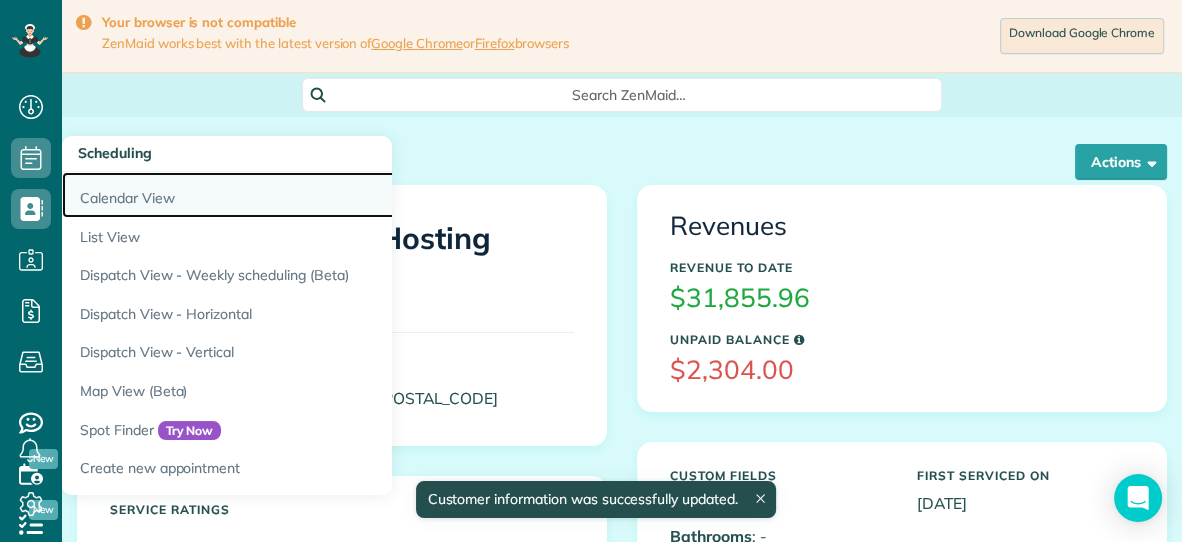 click on "Calendar View" at bounding box center (312, 195) 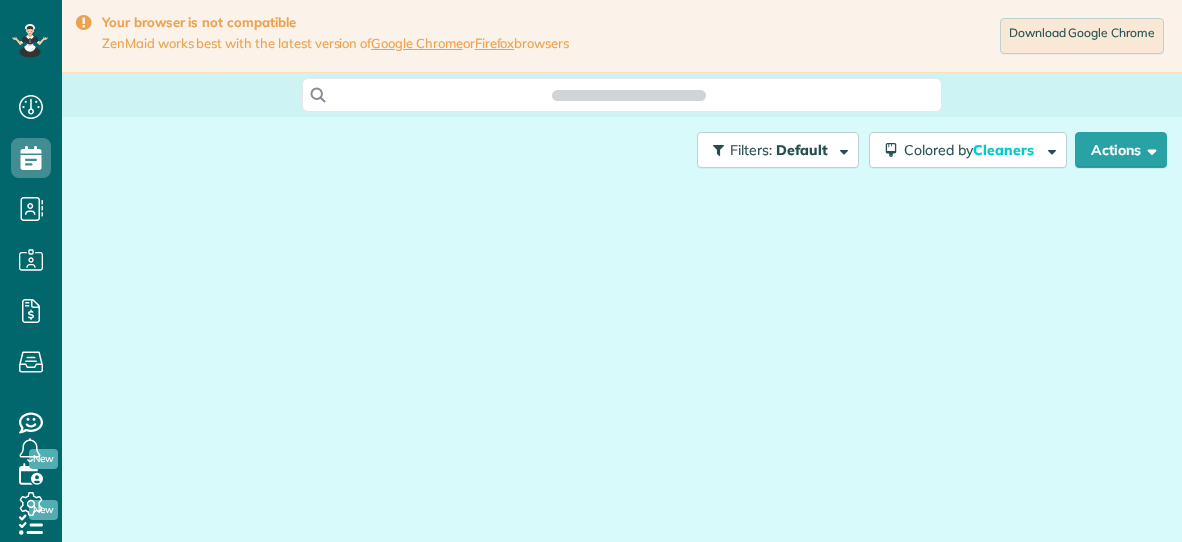 scroll, scrollTop: 0, scrollLeft: 0, axis: both 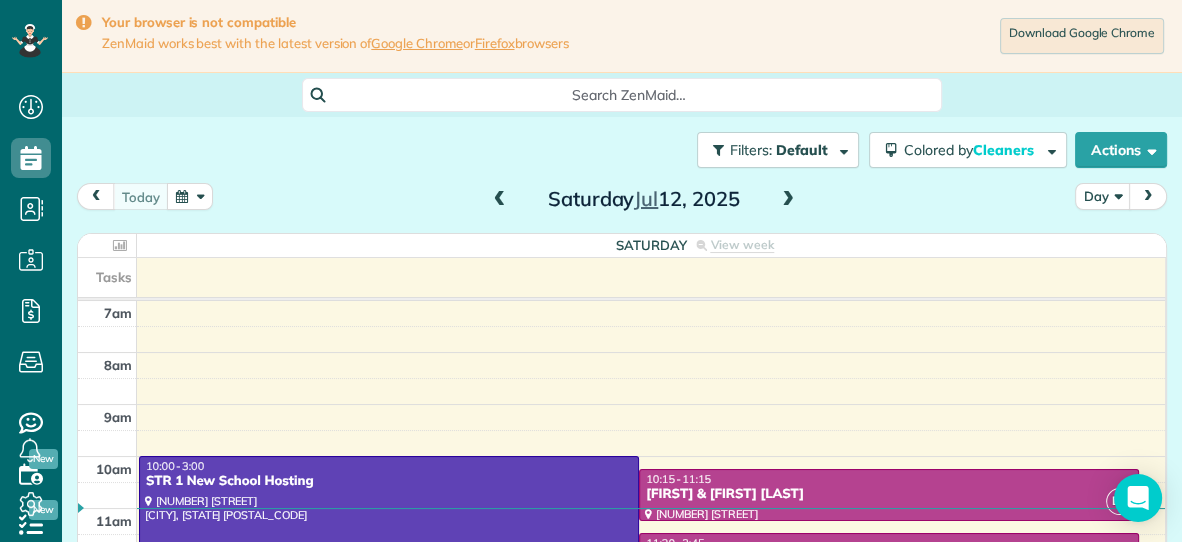 click at bounding box center (788, 200) 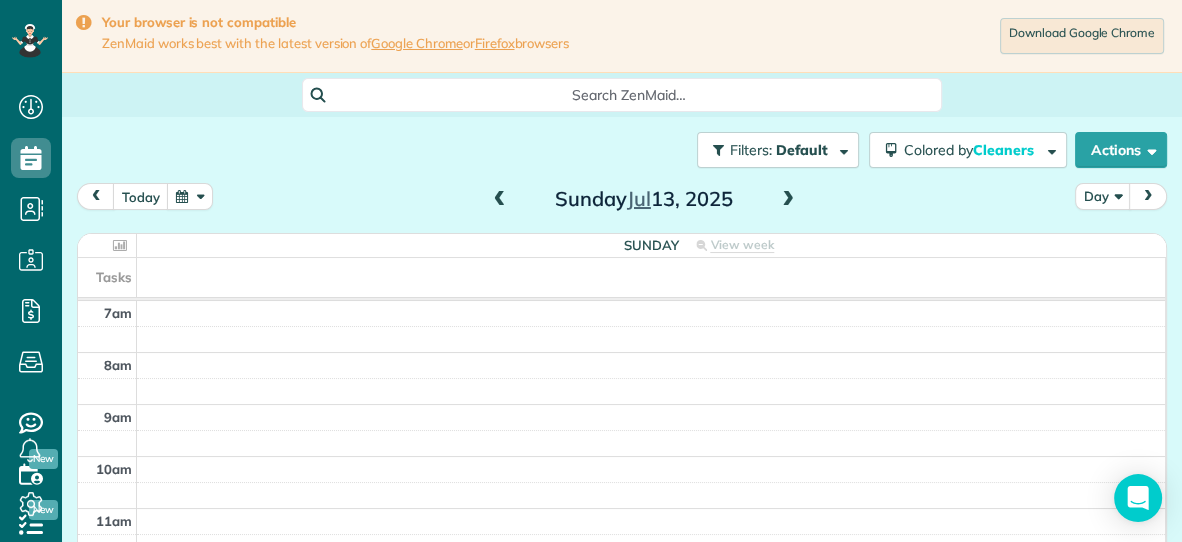 click at bounding box center (788, 200) 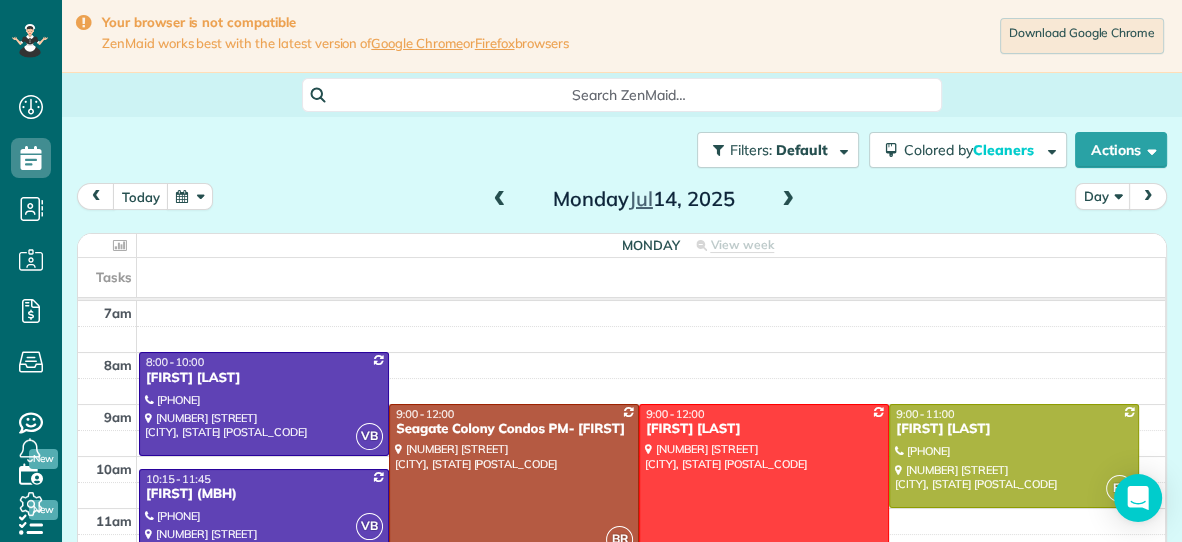 click at bounding box center (788, 200) 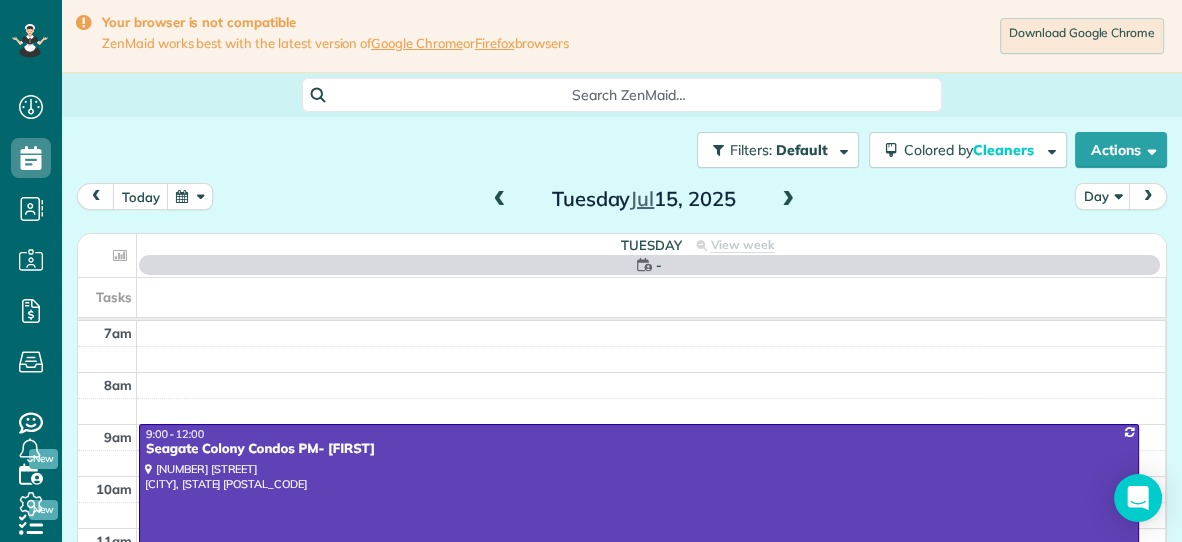 click at bounding box center (788, 200) 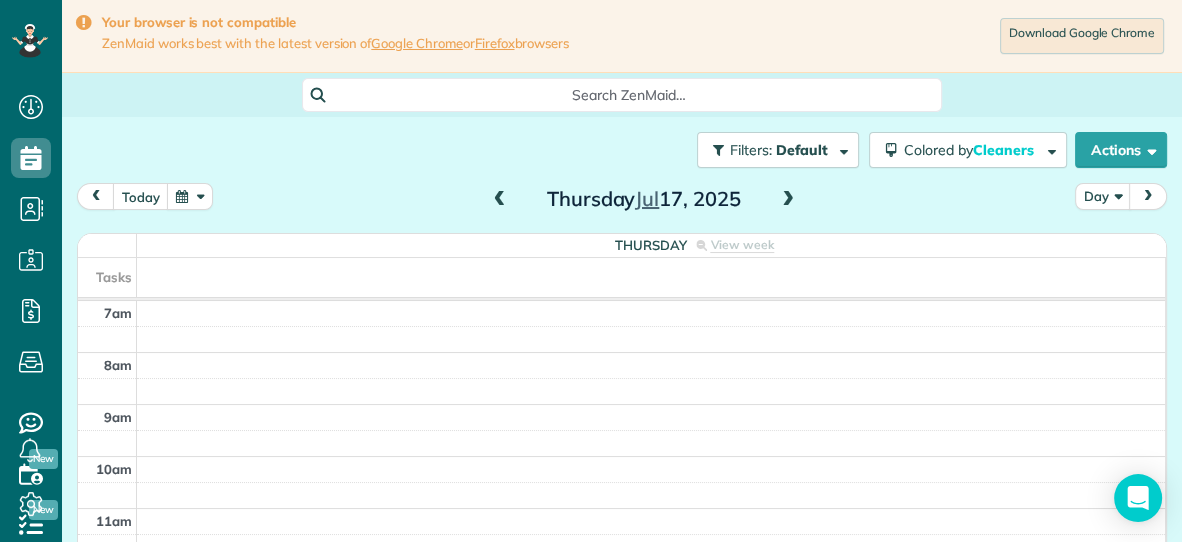 click at bounding box center (788, 200) 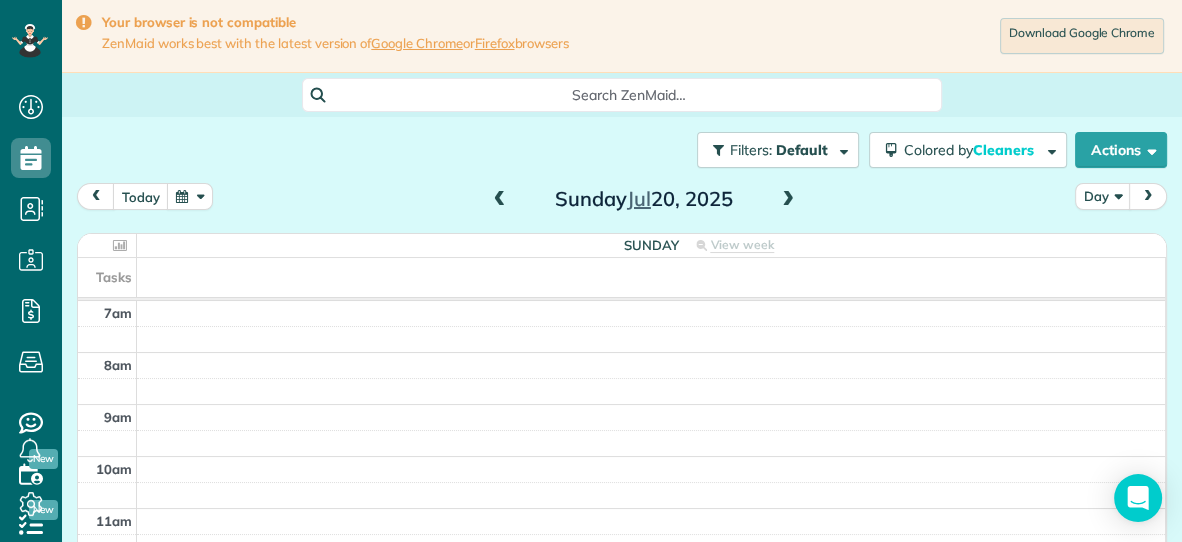 click at bounding box center (500, 200) 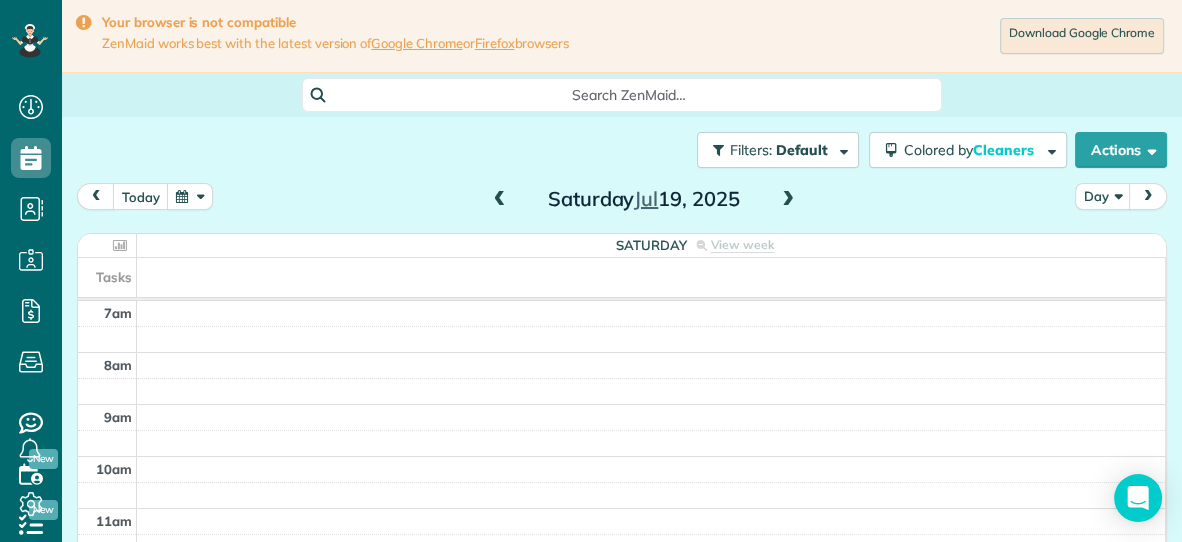 click at bounding box center [500, 200] 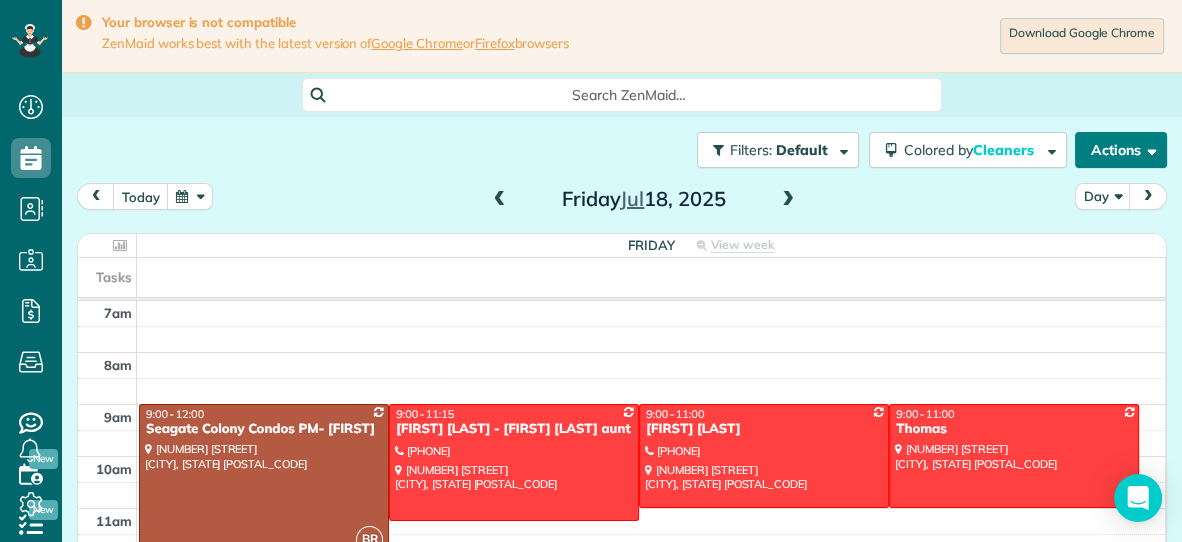 click on "Actions" at bounding box center [1121, 150] 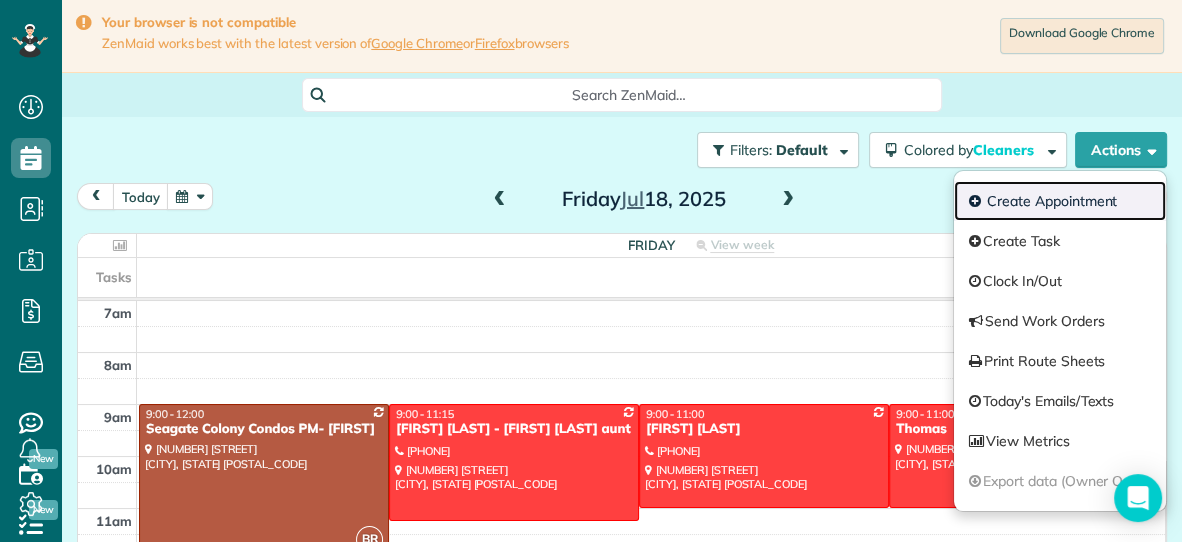 click on "Create Appointment" at bounding box center (1060, 201) 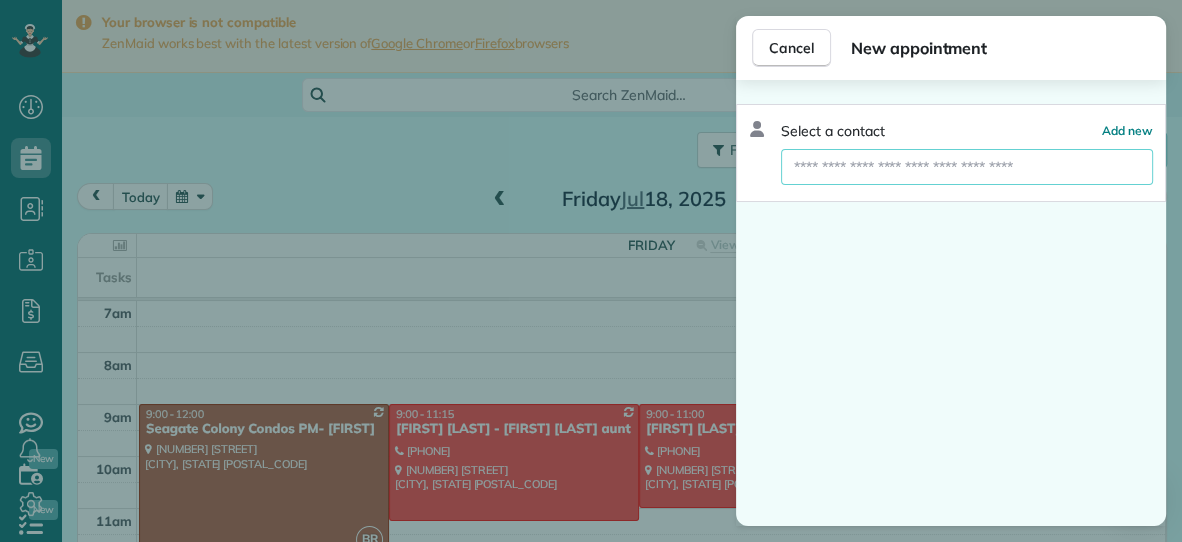 click at bounding box center [967, 167] 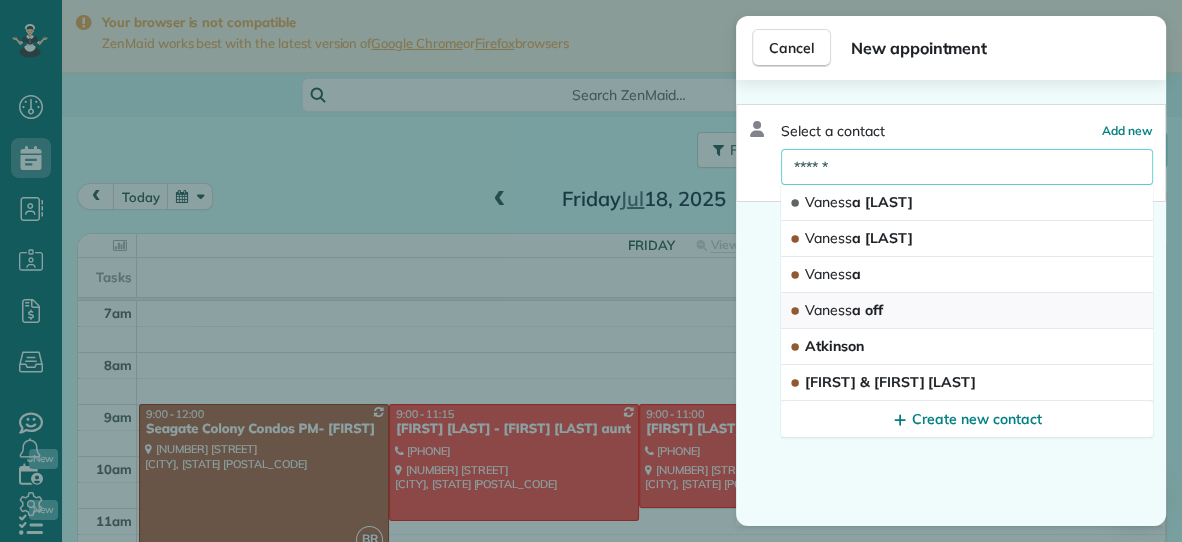type on "******" 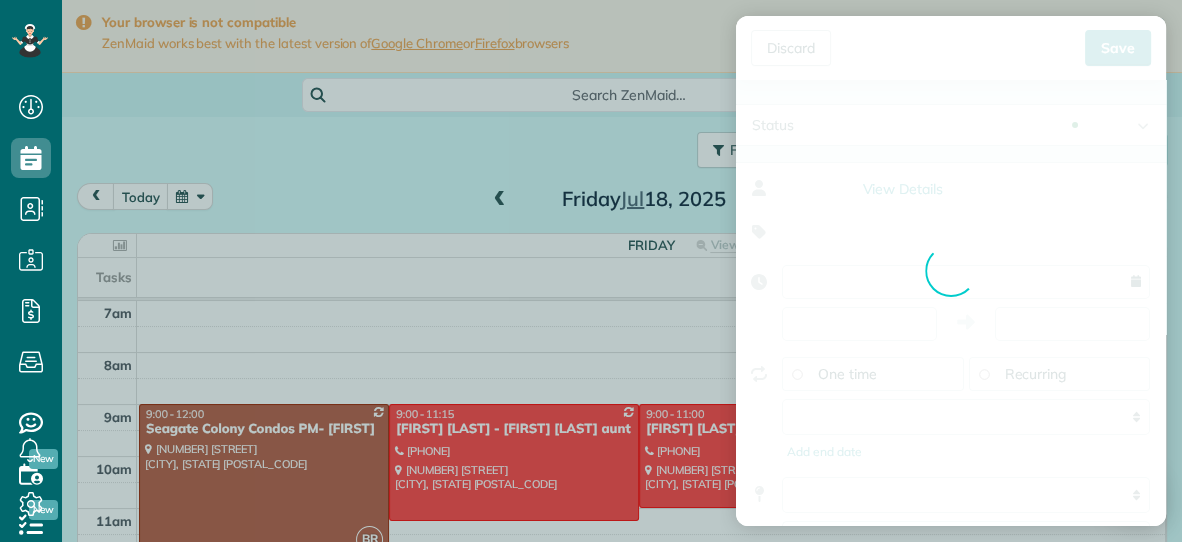 type on "**********" 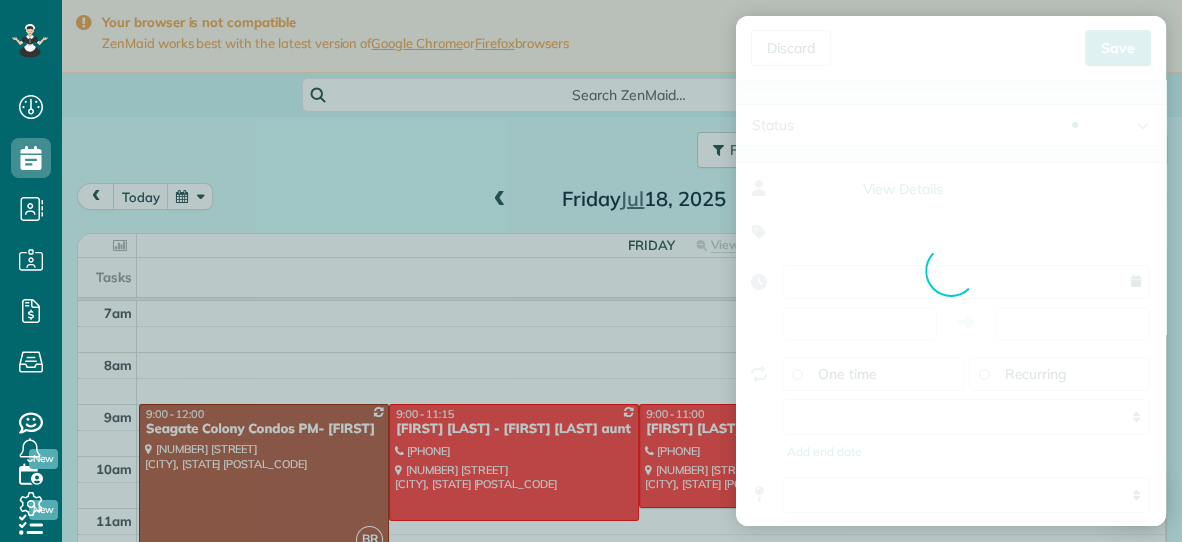 type on "*****" 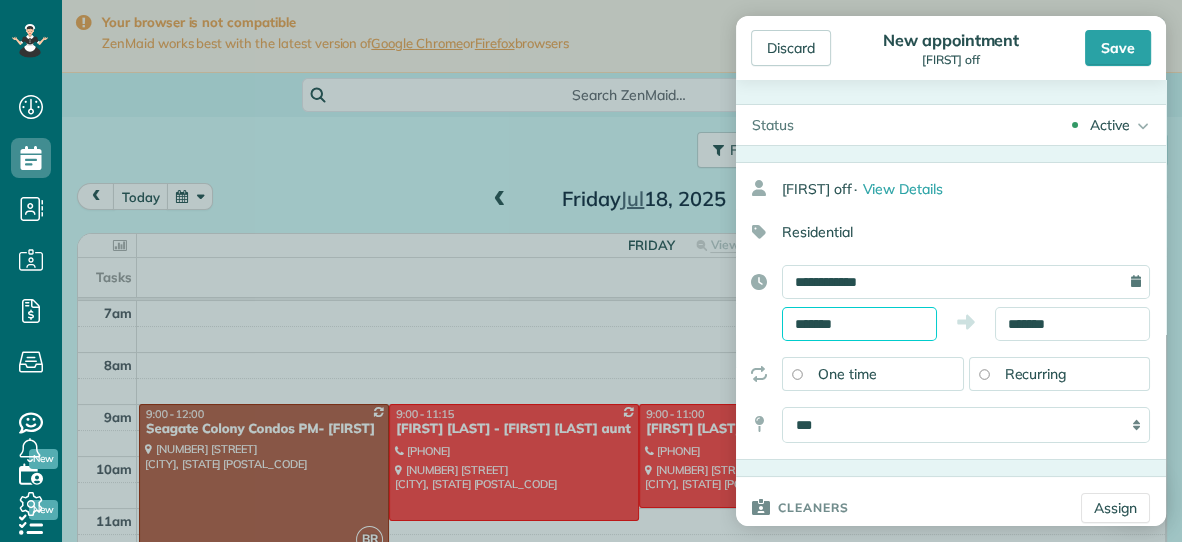 click on "*******" at bounding box center (859, 324) 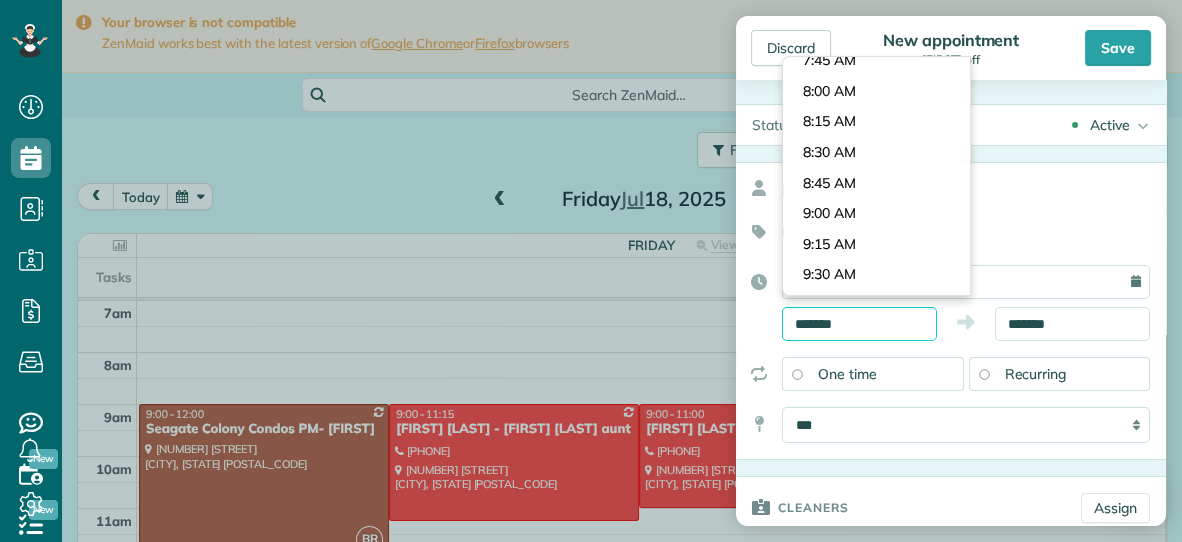 scroll, scrollTop: 924, scrollLeft: 0, axis: vertical 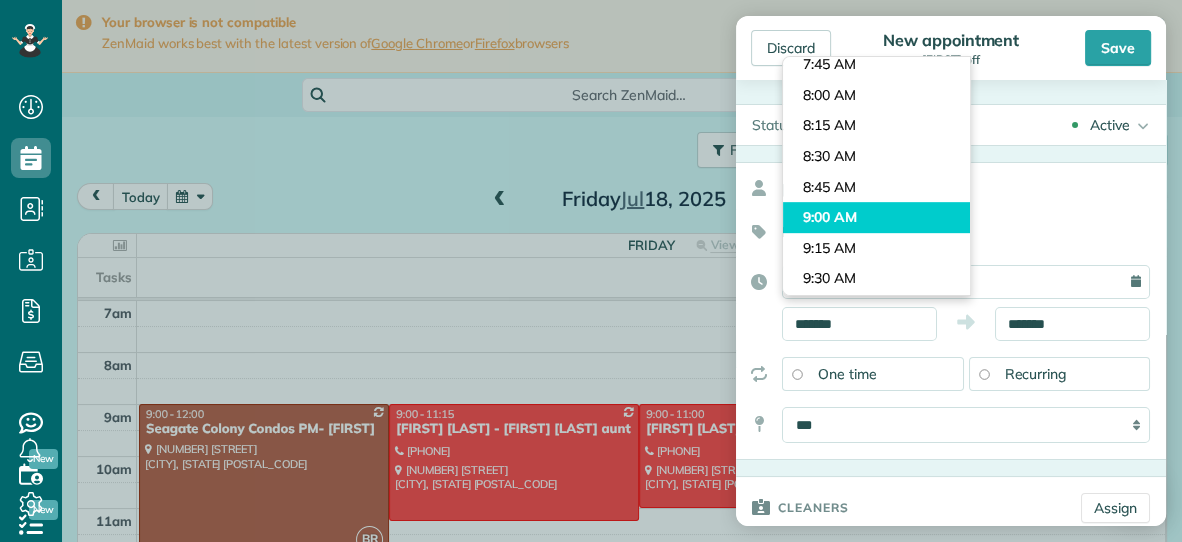 click on "Dashboard
Scheduling
Calendar View
List View
Dispatch View - Weekly scheduling (Beta)" at bounding box center (591, 271) 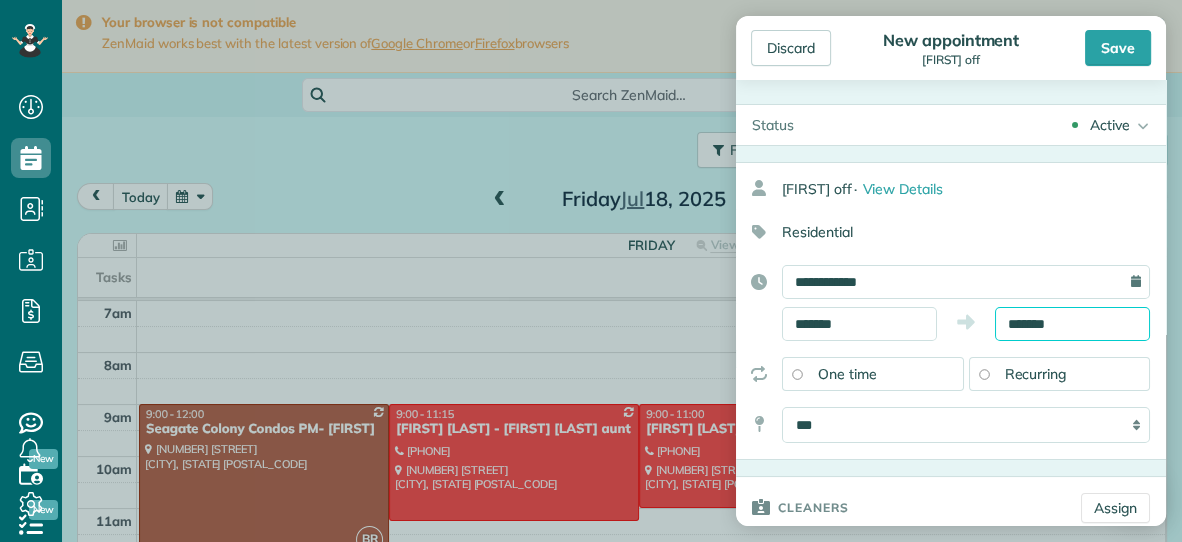 click on "*******" at bounding box center (1072, 324) 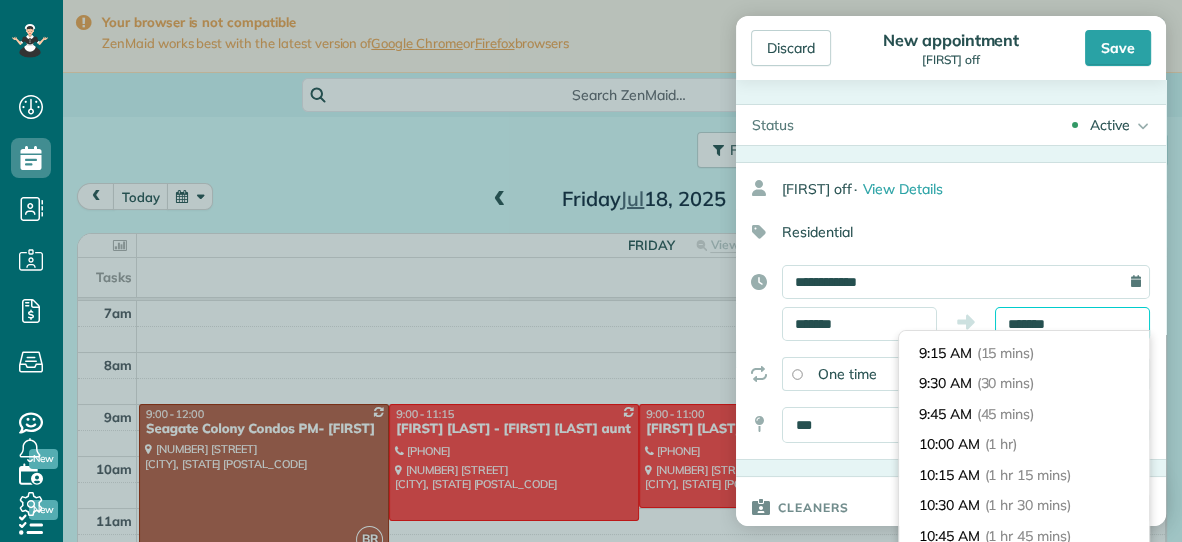 scroll, scrollTop: 22, scrollLeft: 0, axis: vertical 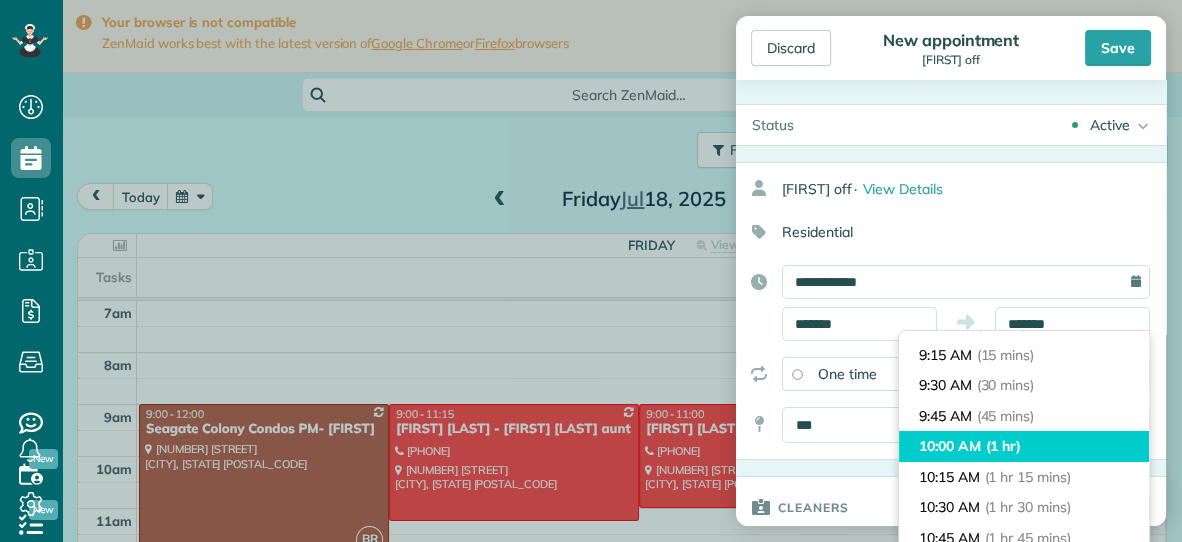 click on "10:00 AM  (1 hr)" at bounding box center [1024, 446] 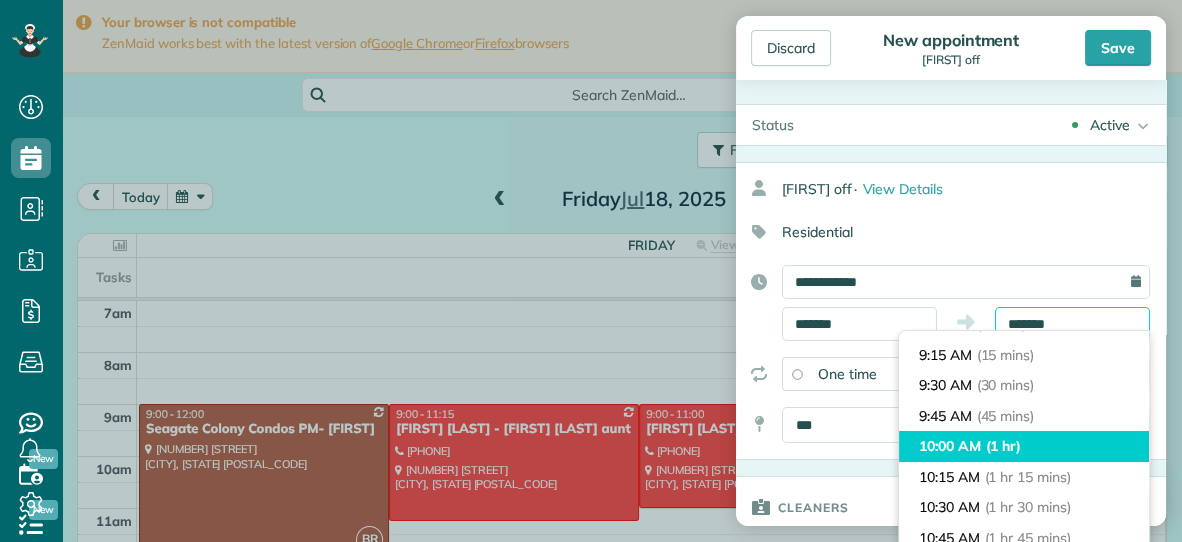 type on "********" 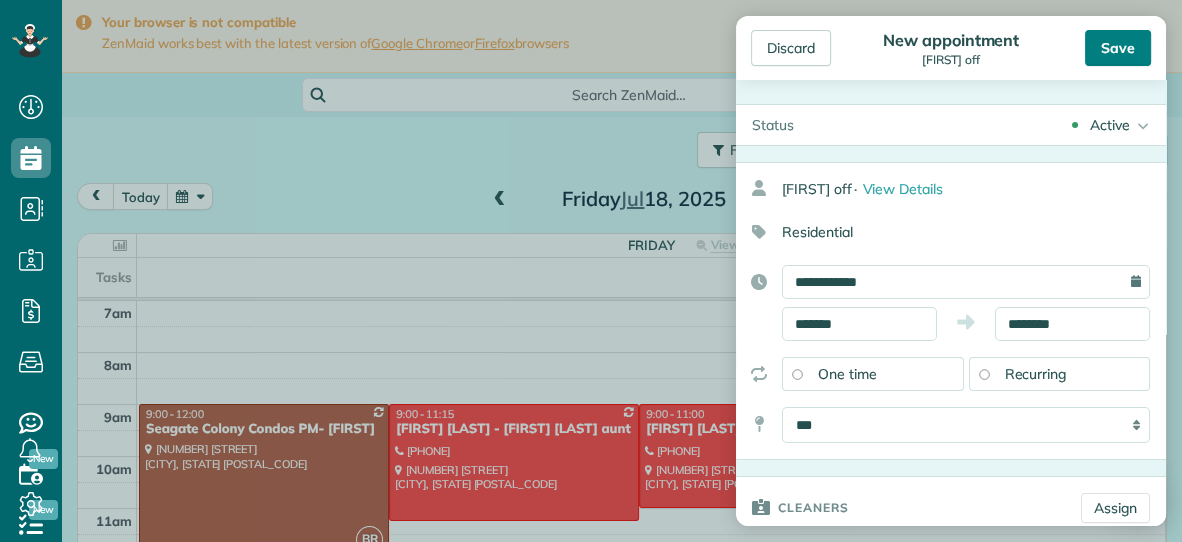 click on "Save" at bounding box center (1118, 48) 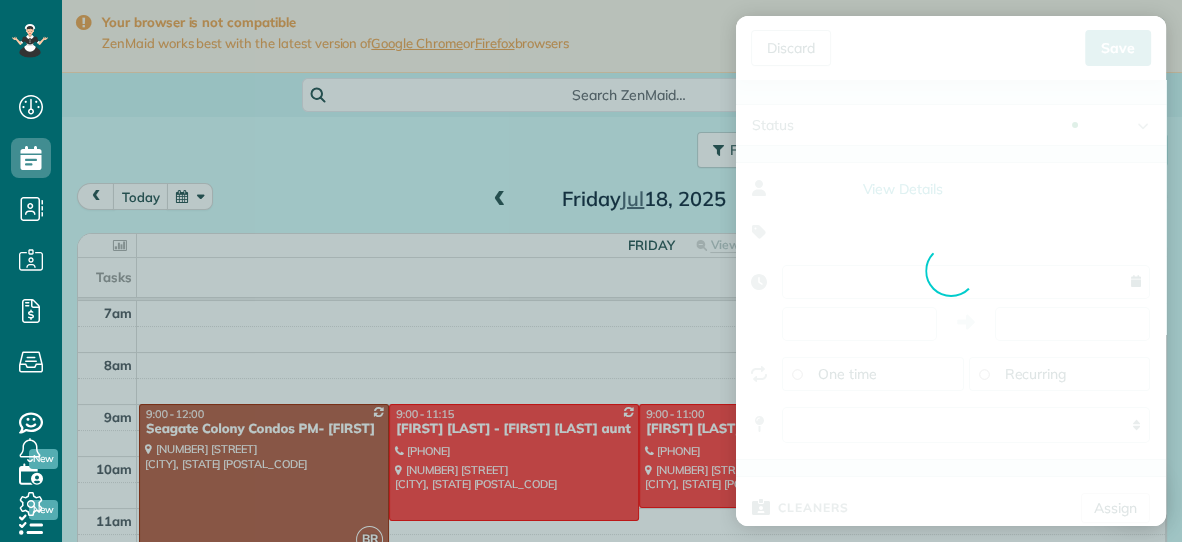 click on "Cancel New appointment" at bounding box center [0, 0] 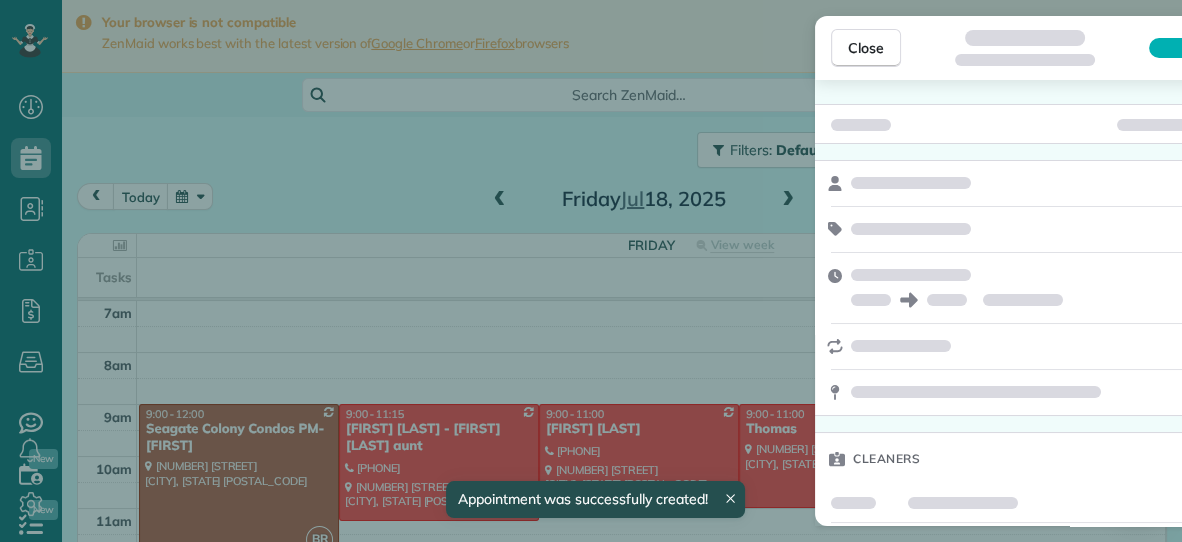 click on "Close" at bounding box center (866, 48) 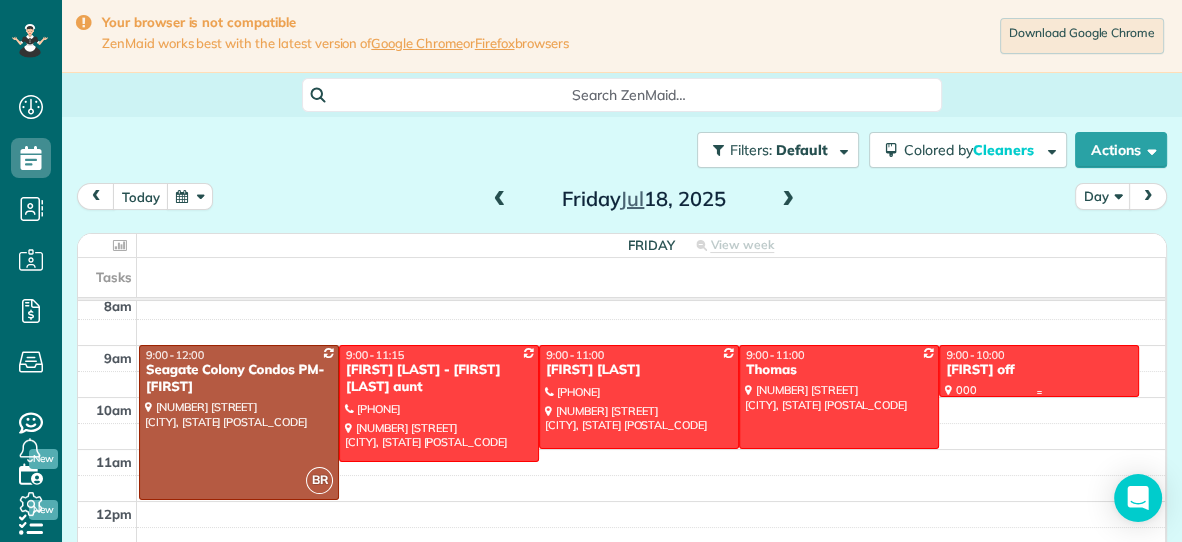 scroll, scrollTop: 57, scrollLeft: 0, axis: vertical 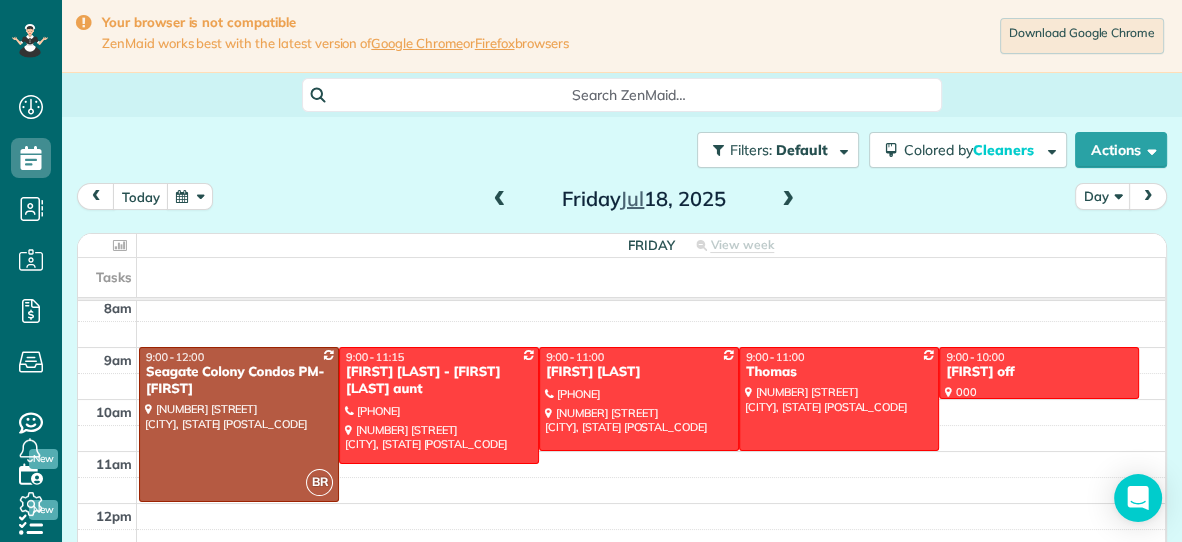 click at bounding box center (500, 200) 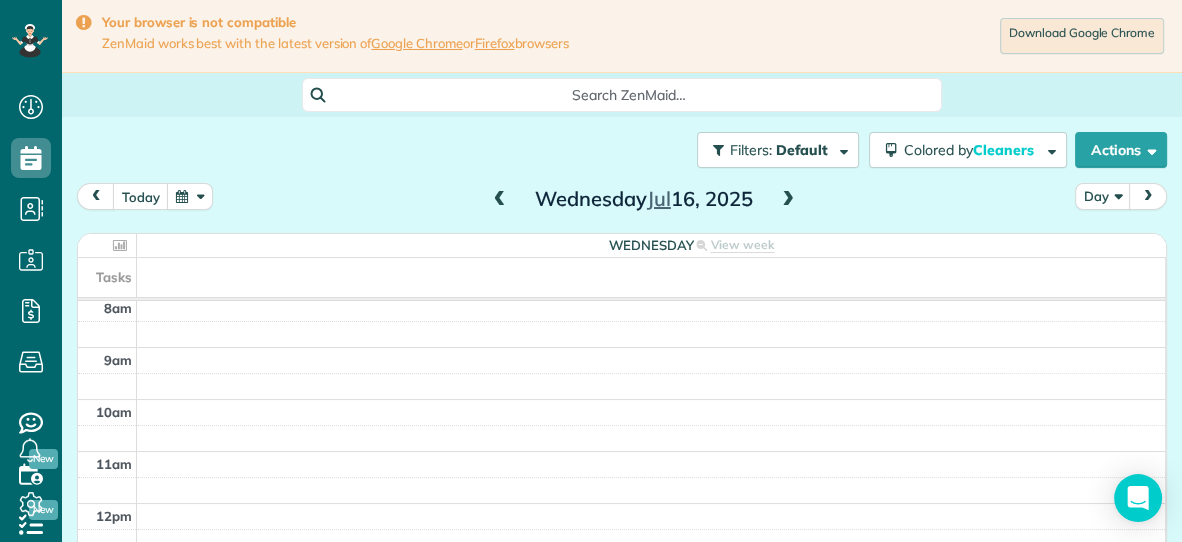 scroll, scrollTop: 0, scrollLeft: 0, axis: both 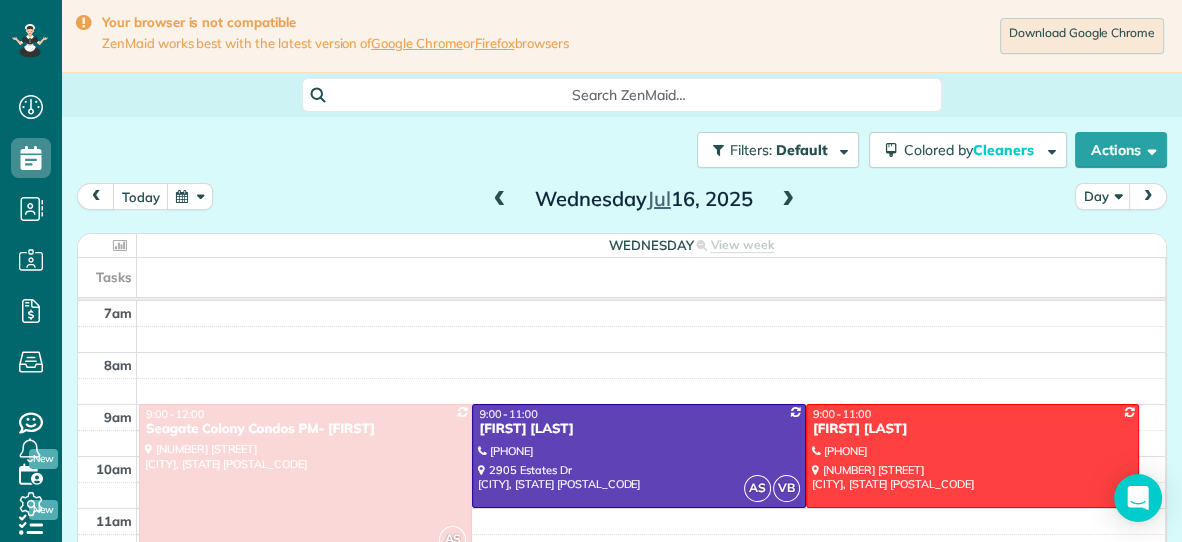 click at bounding box center (500, 200) 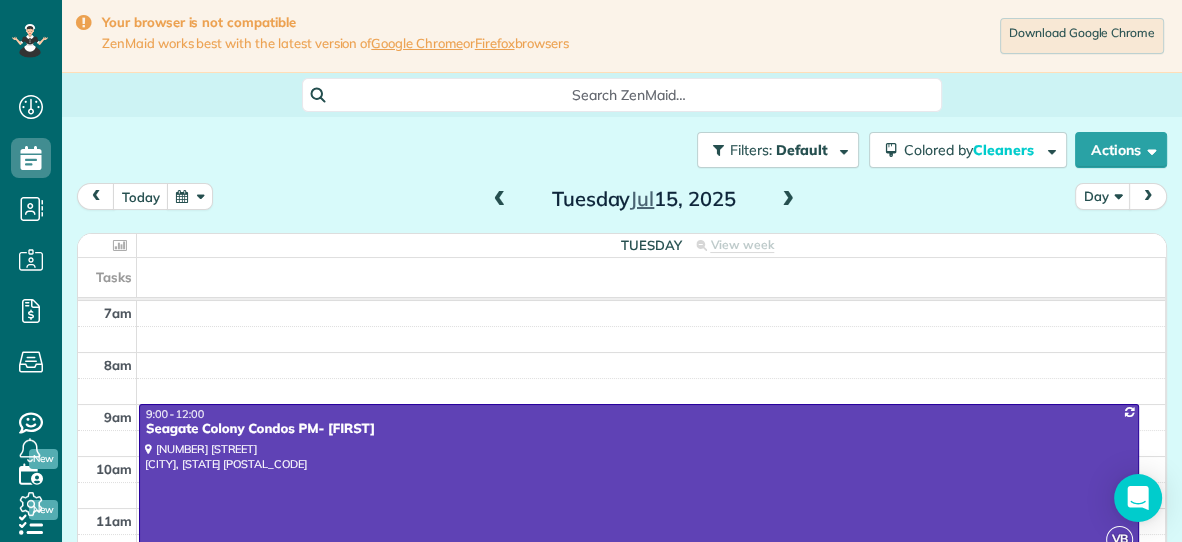 click at bounding box center (500, 200) 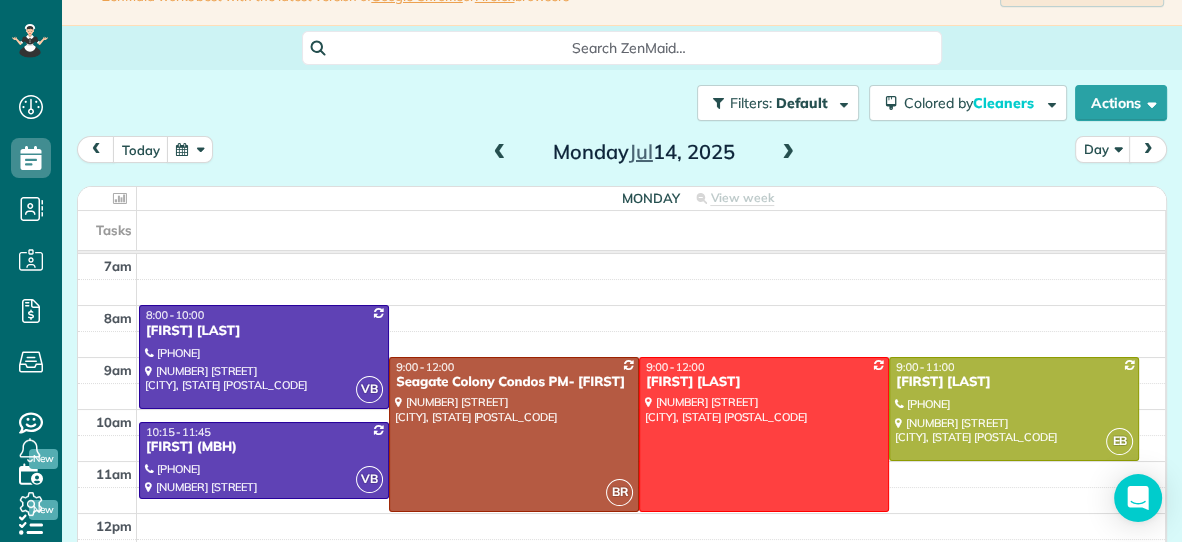 scroll, scrollTop: 0, scrollLeft: 0, axis: both 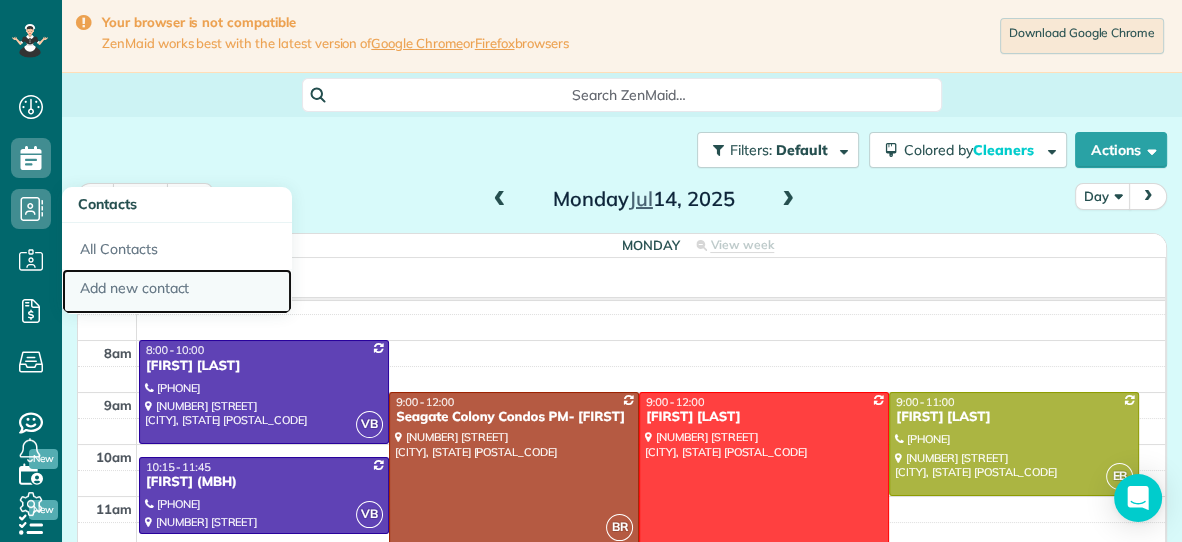 click on "Add new contact" at bounding box center [177, 292] 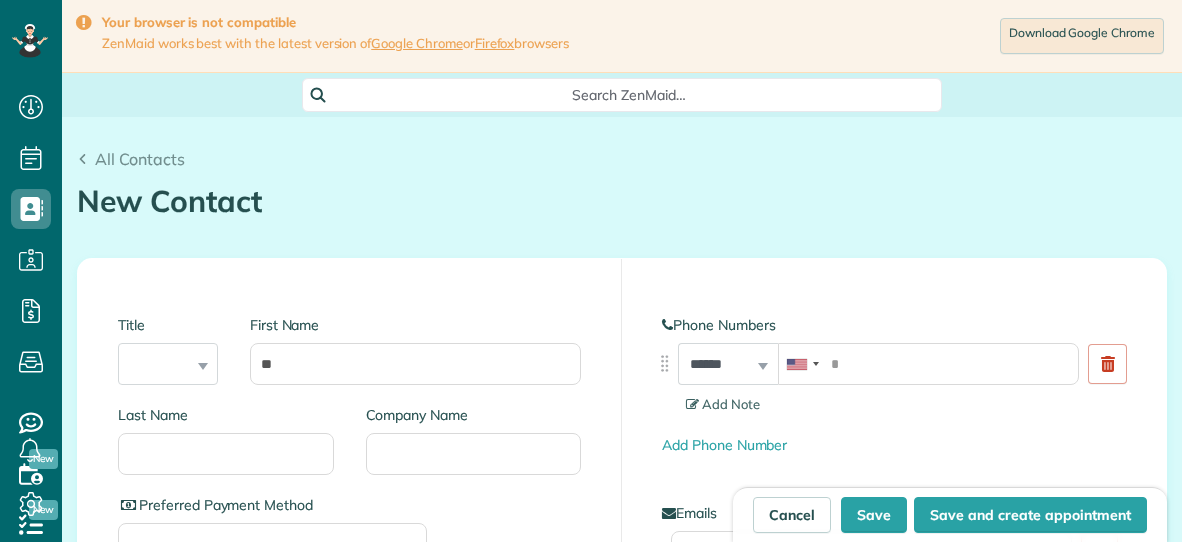 scroll, scrollTop: 0, scrollLeft: 0, axis: both 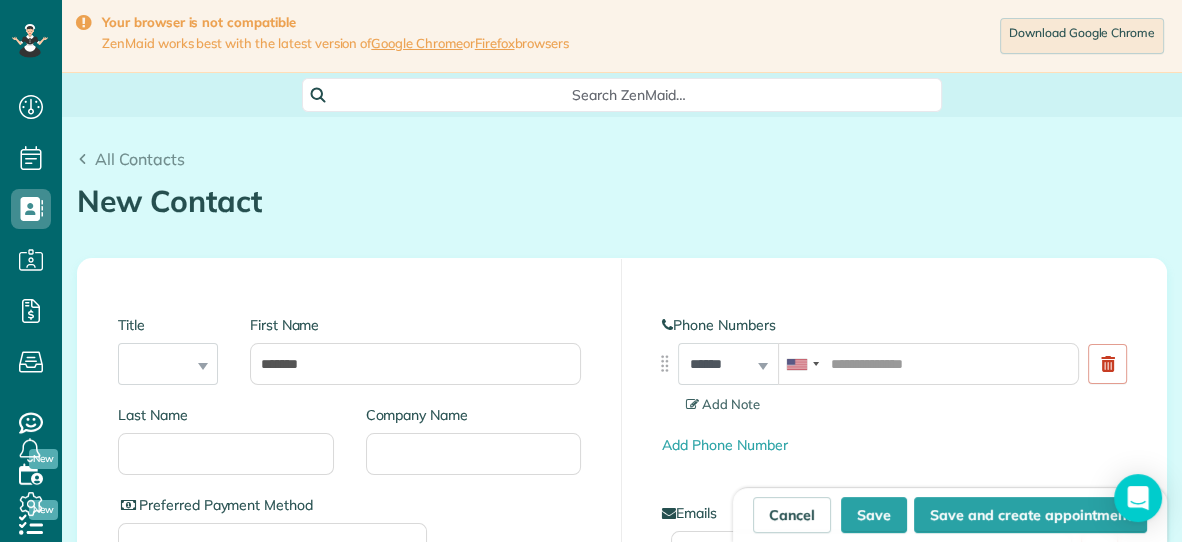 type on "*******" 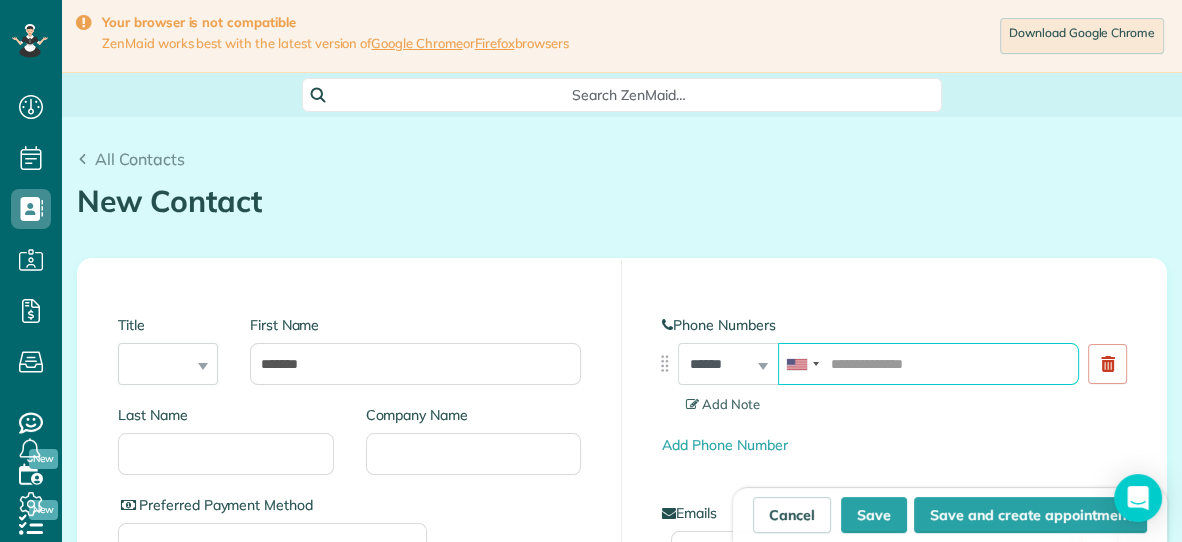 click at bounding box center (928, 364) 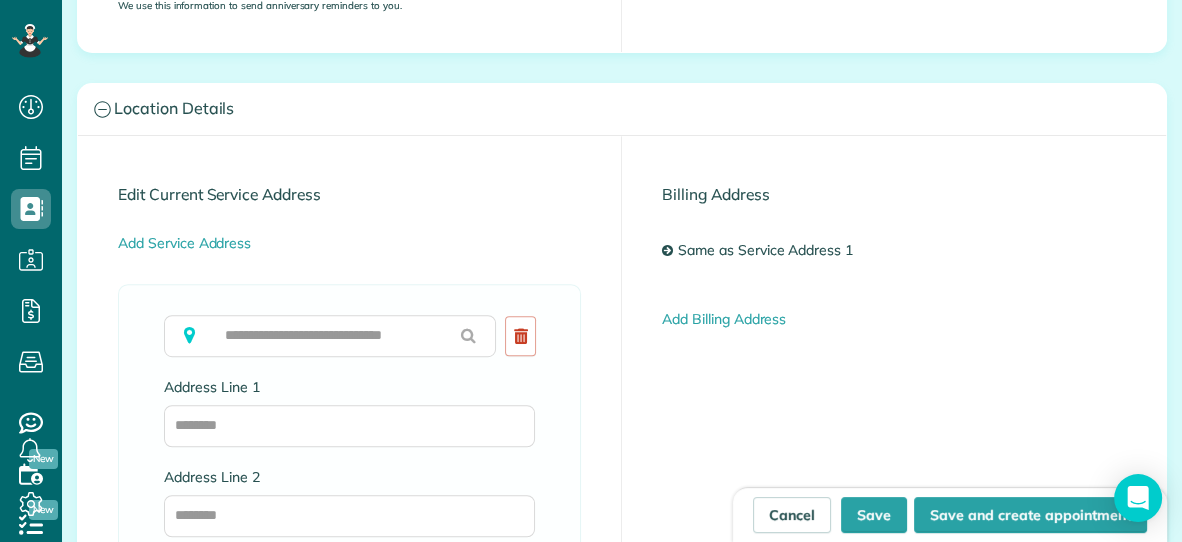 scroll, scrollTop: 999, scrollLeft: 0, axis: vertical 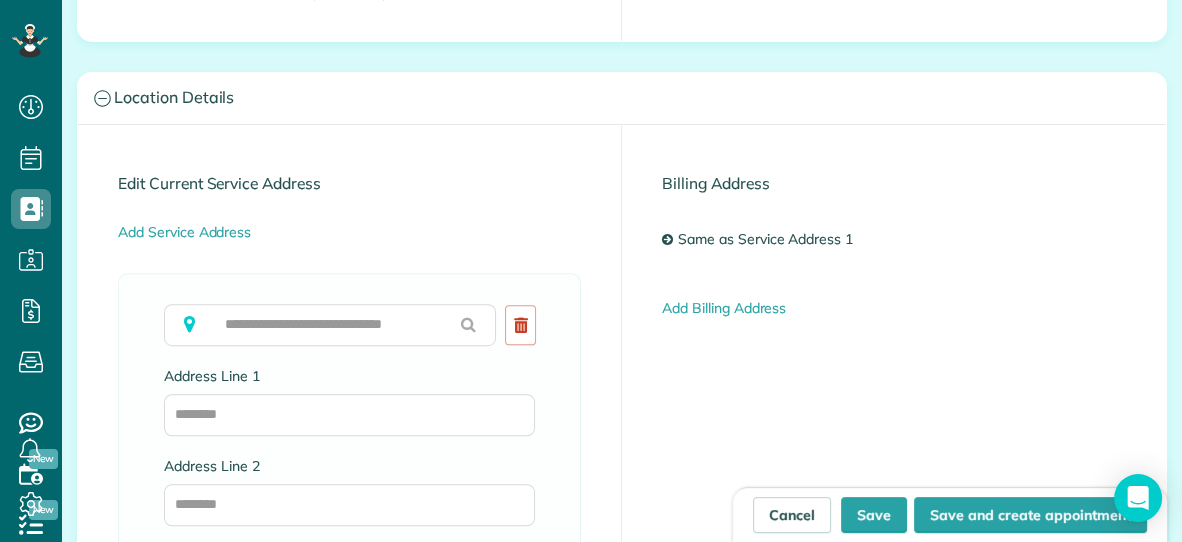 type on "**********" 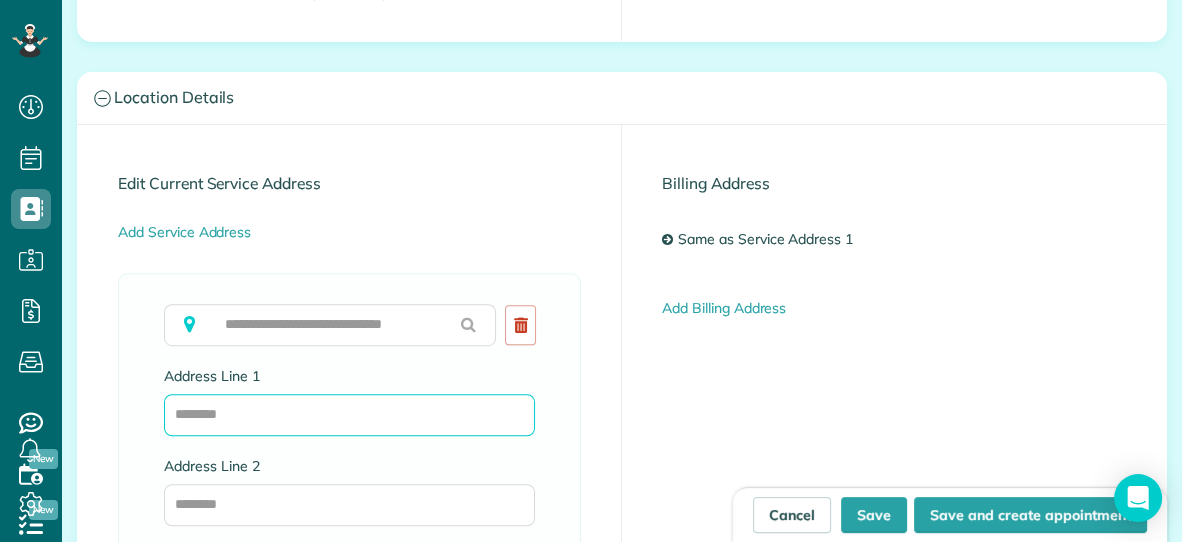 click on "Address Line 1" at bounding box center [349, 415] 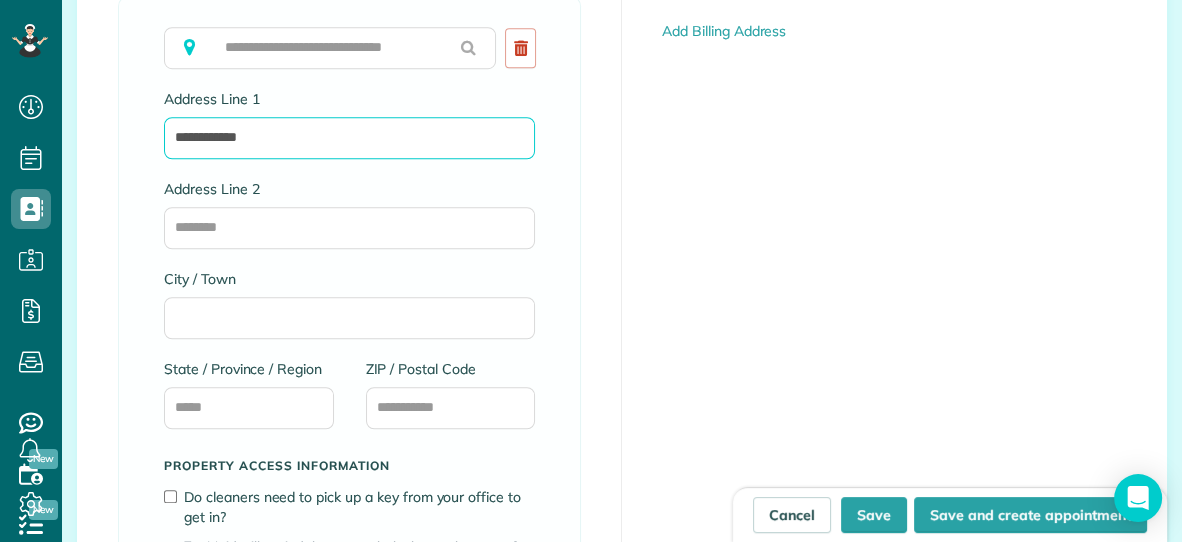 scroll, scrollTop: 1322, scrollLeft: 0, axis: vertical 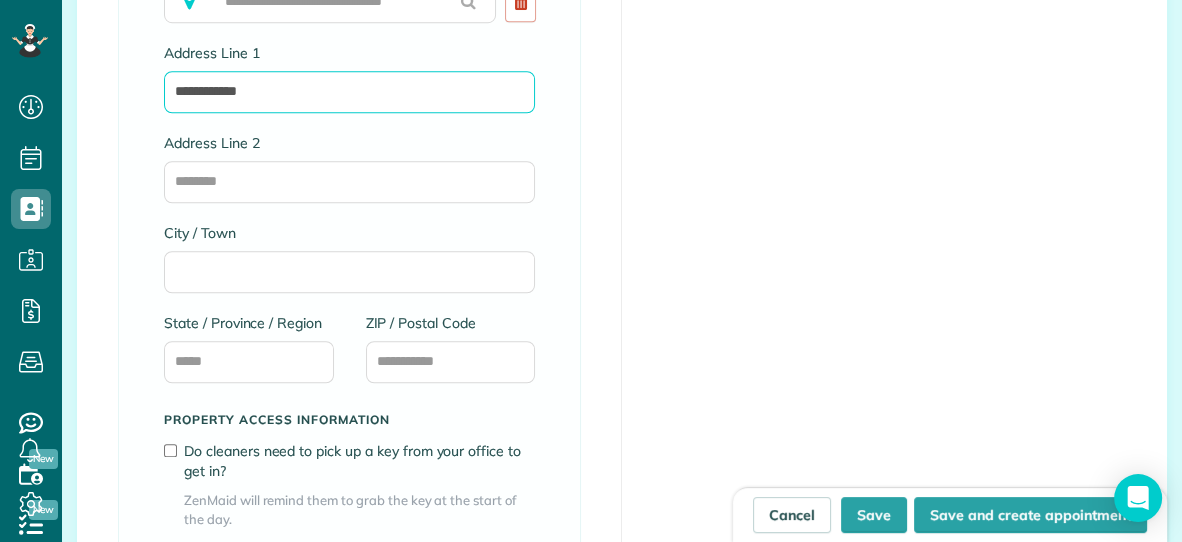 type on "**********" 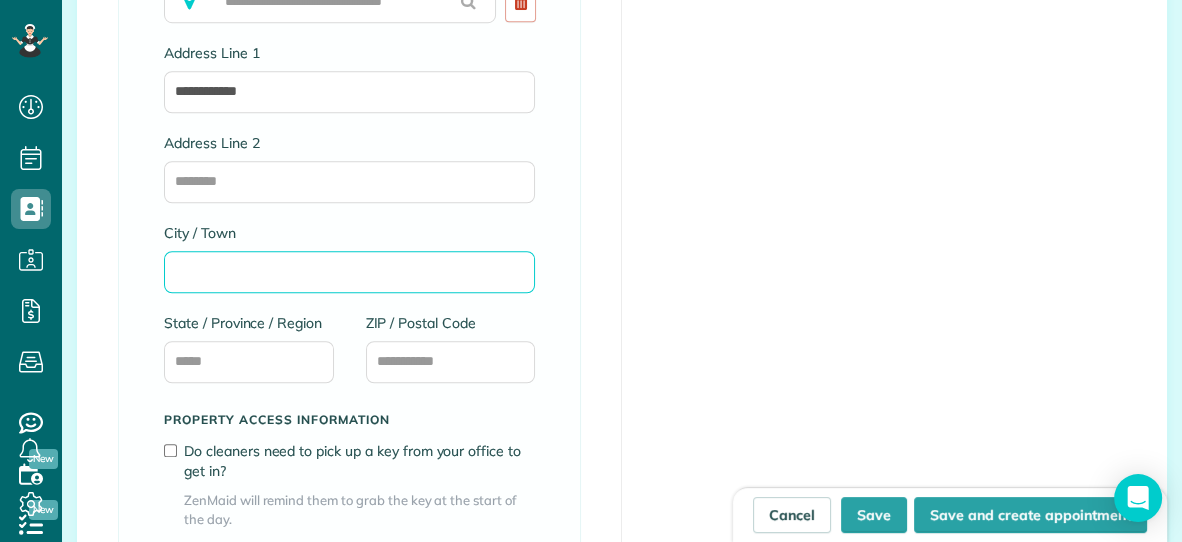 click on "City / Town" at bounding box center [349, 272] 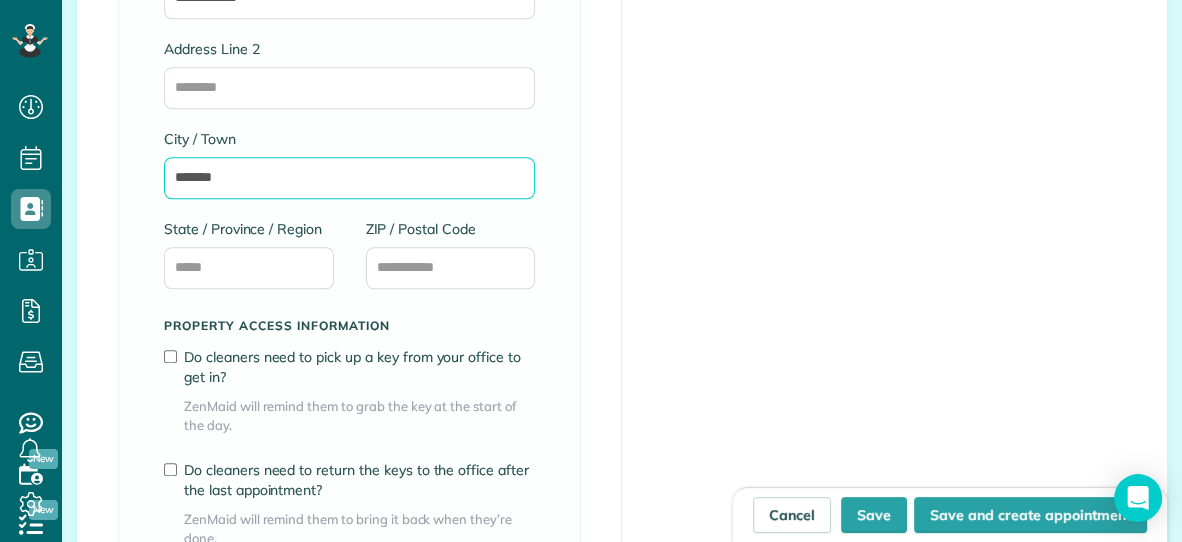 scroll, scrollTop: 1444, scrollLeft: 0, axis: vertical 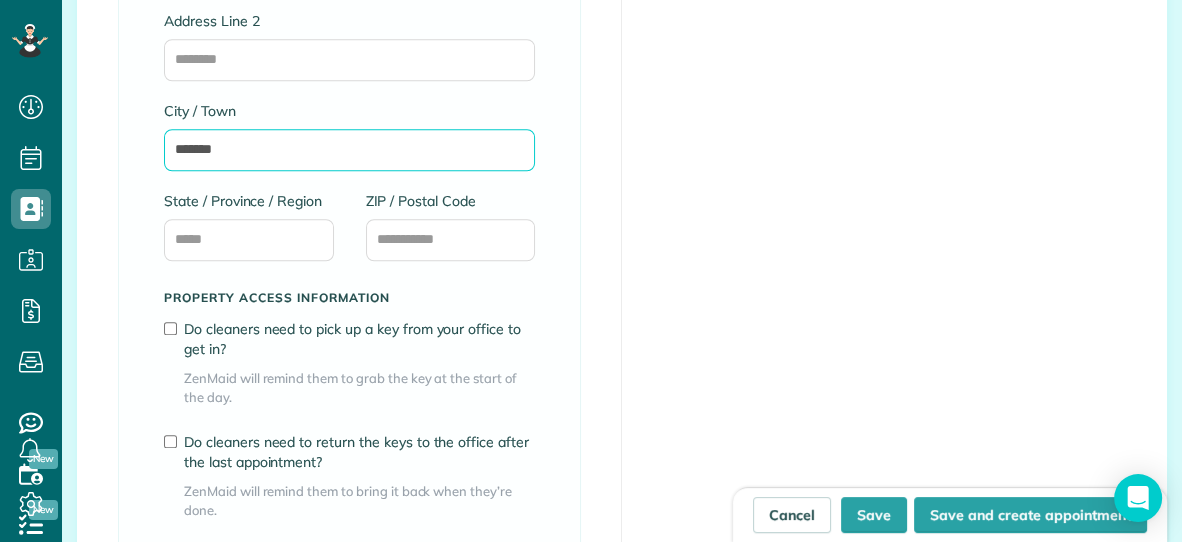 type on "*******" 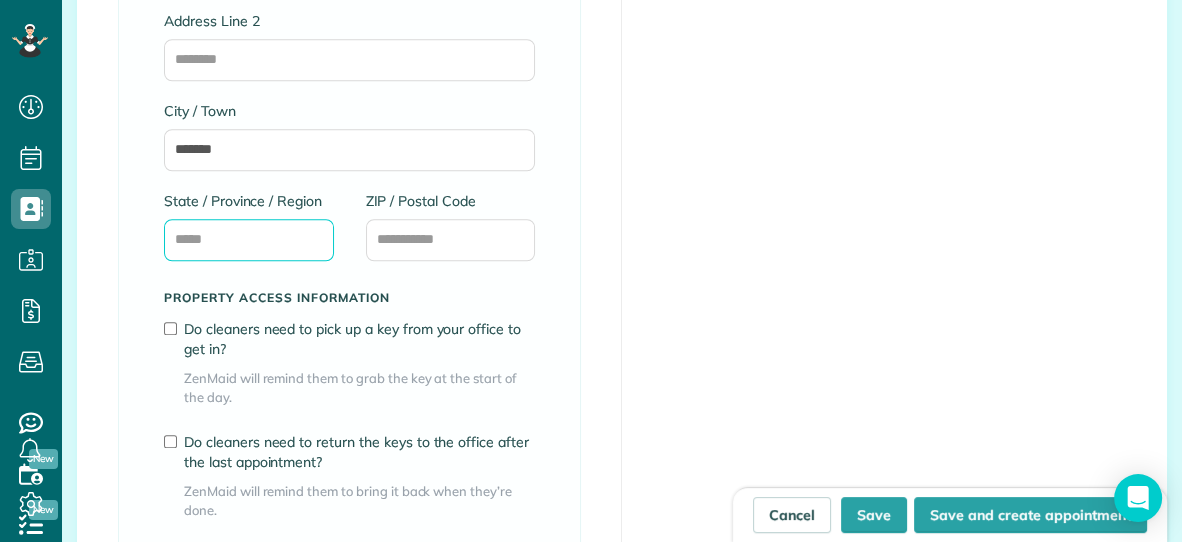 click on "State / Province / Region" at bounding box center [249, 240] 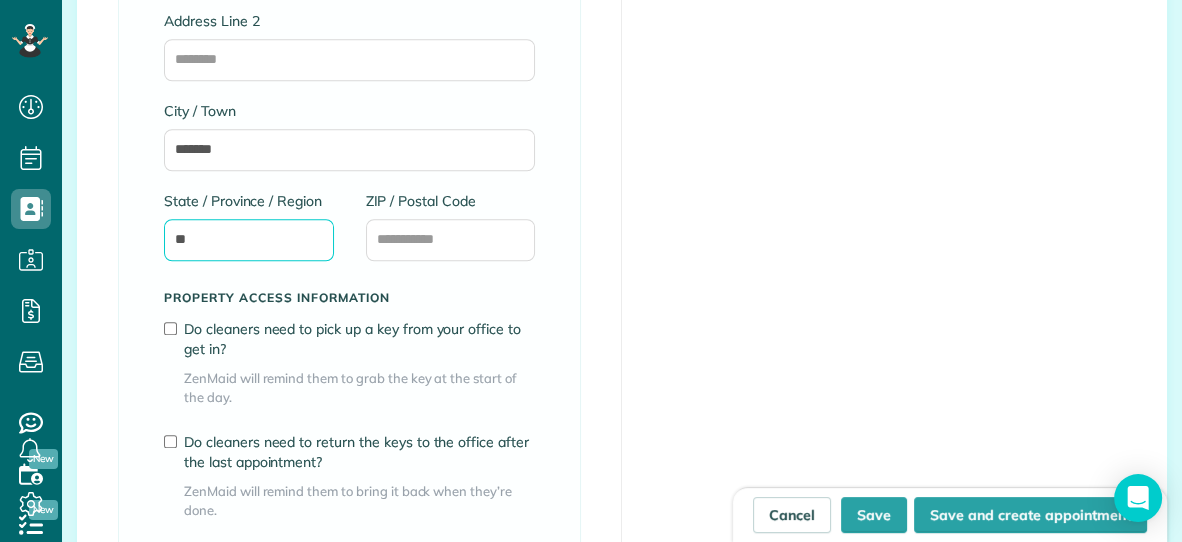 type on "**" 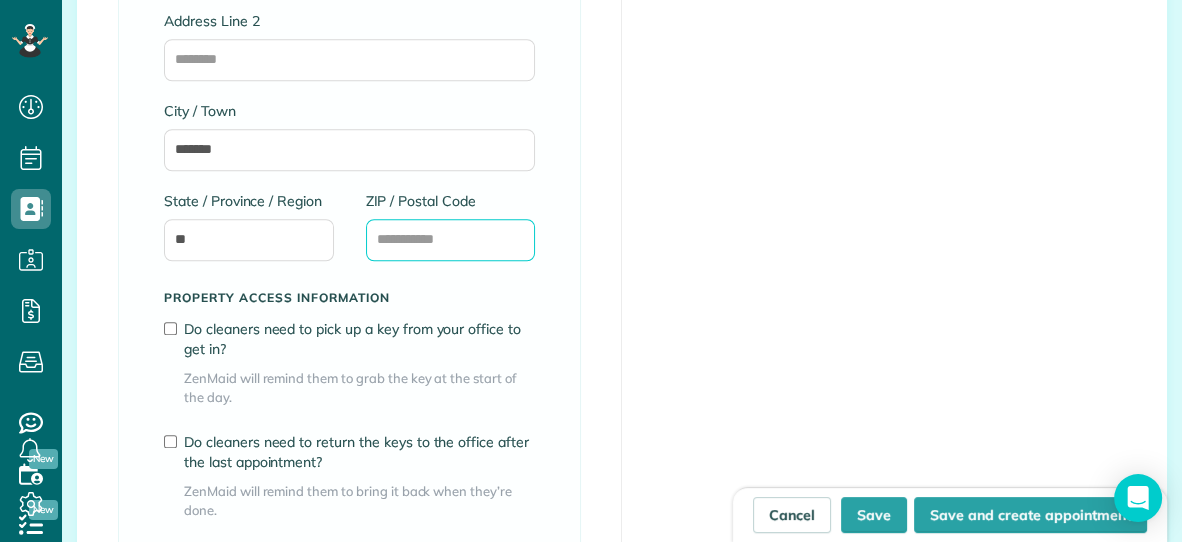 click on "ZIP / Postal Code" at bounding box center (451, 240) 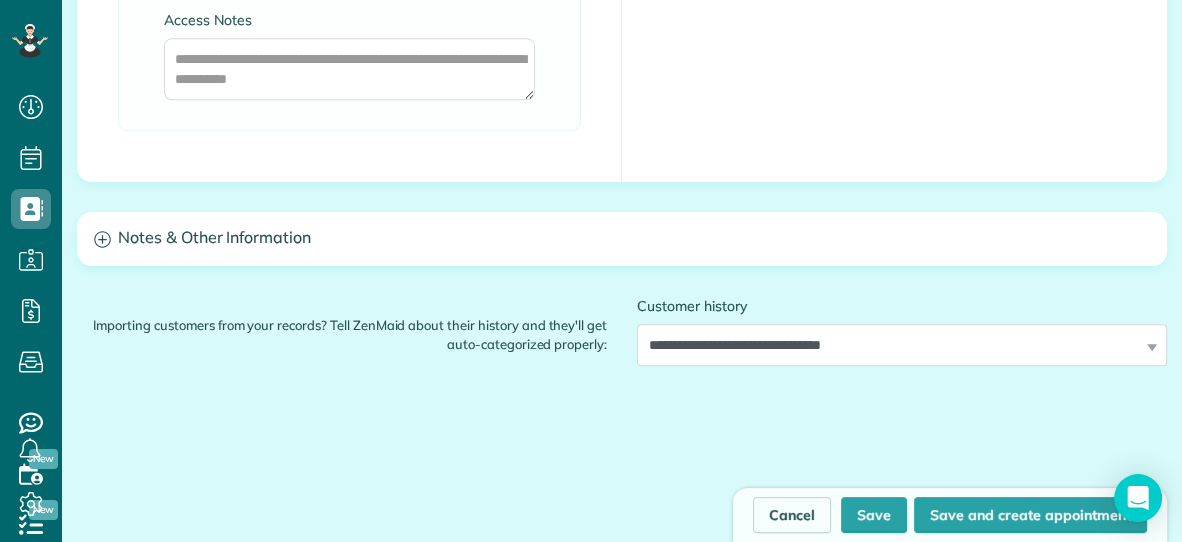 scroll, scrollTop: 1989, scrollLeft: 0, axis: vertical 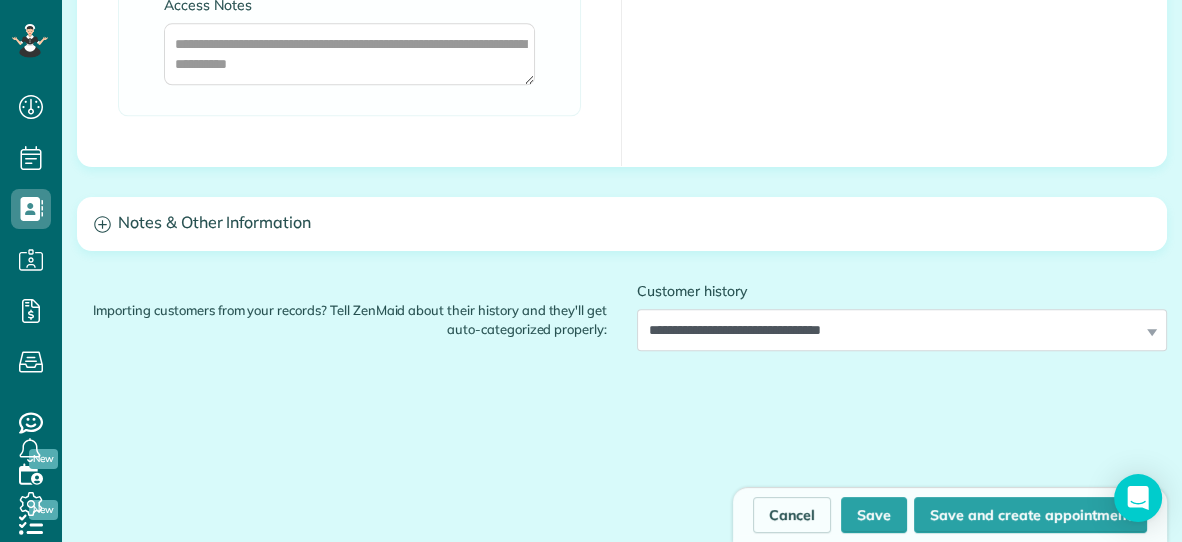 type on "*****" 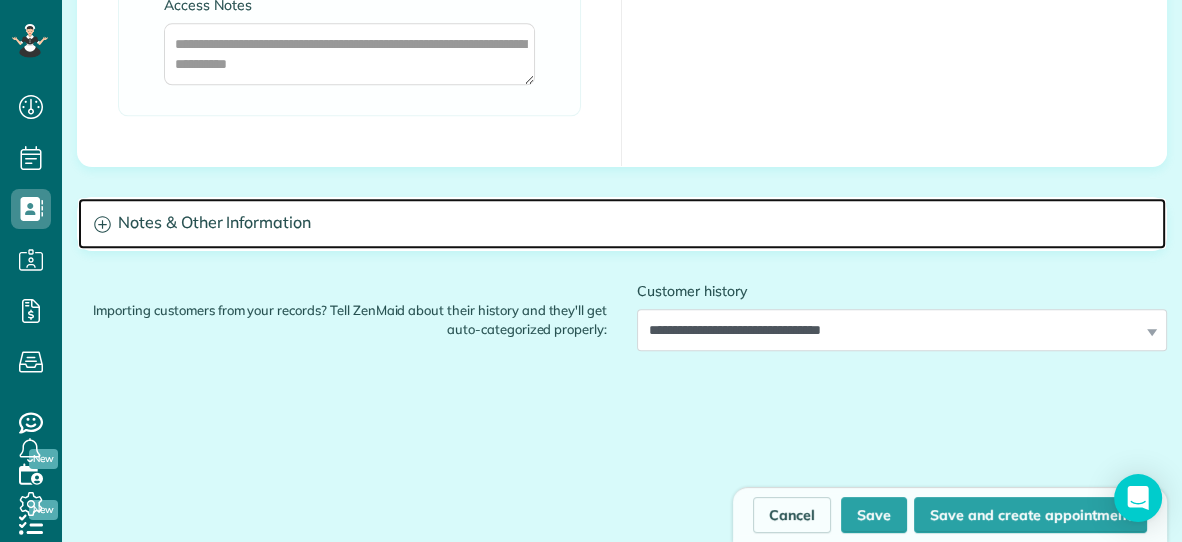 click on "Notes & Other Information" at bounding box center [622, 223] 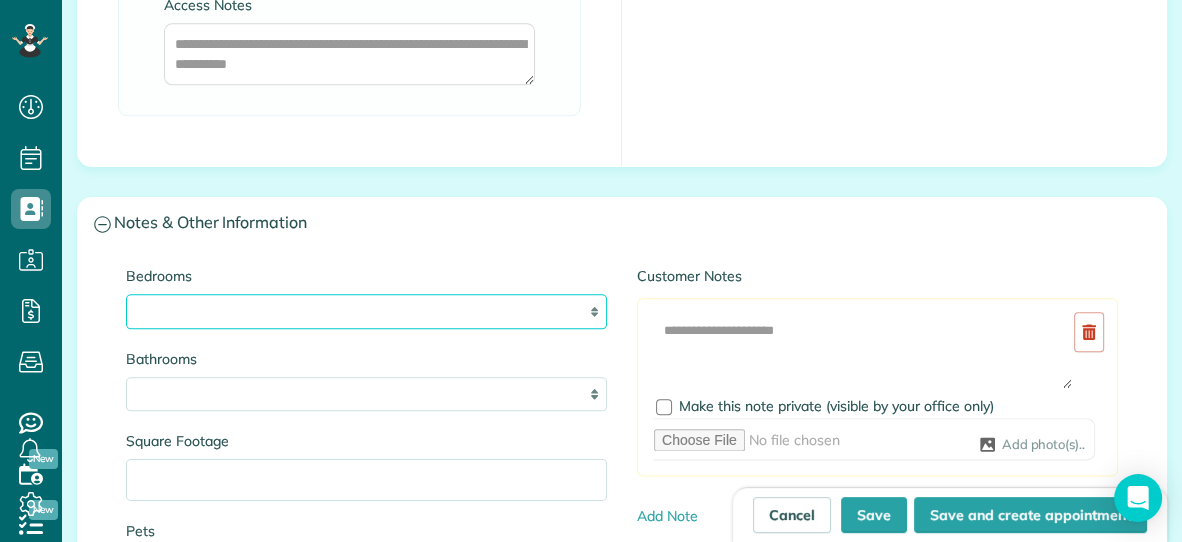 click on "*
*
*
*
**" at bounding box center [366, 311] 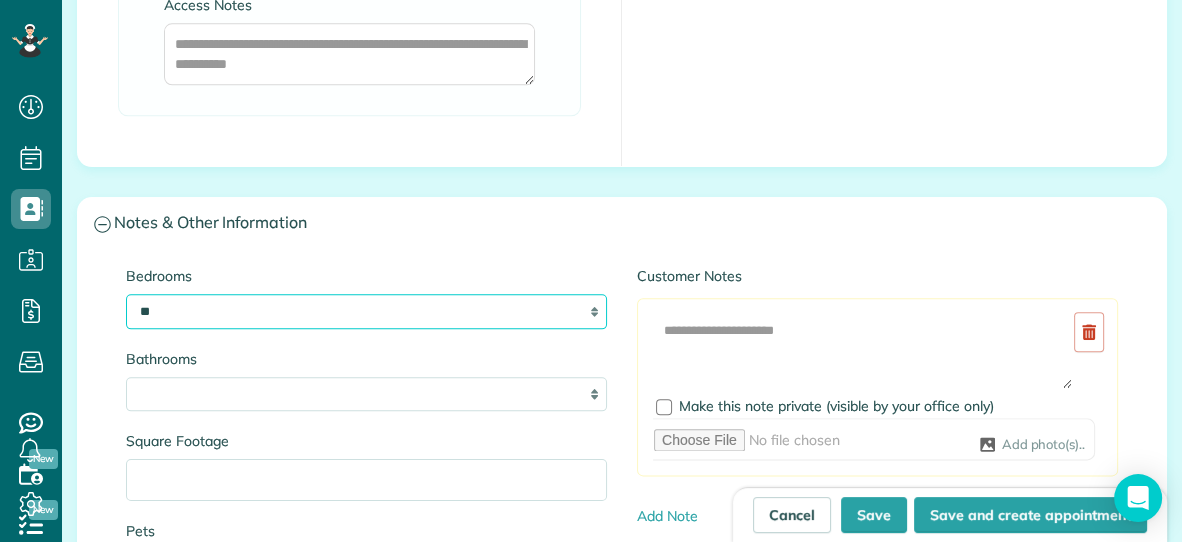 click on "*
*
*
*
**" at bounding box center (366, 311) 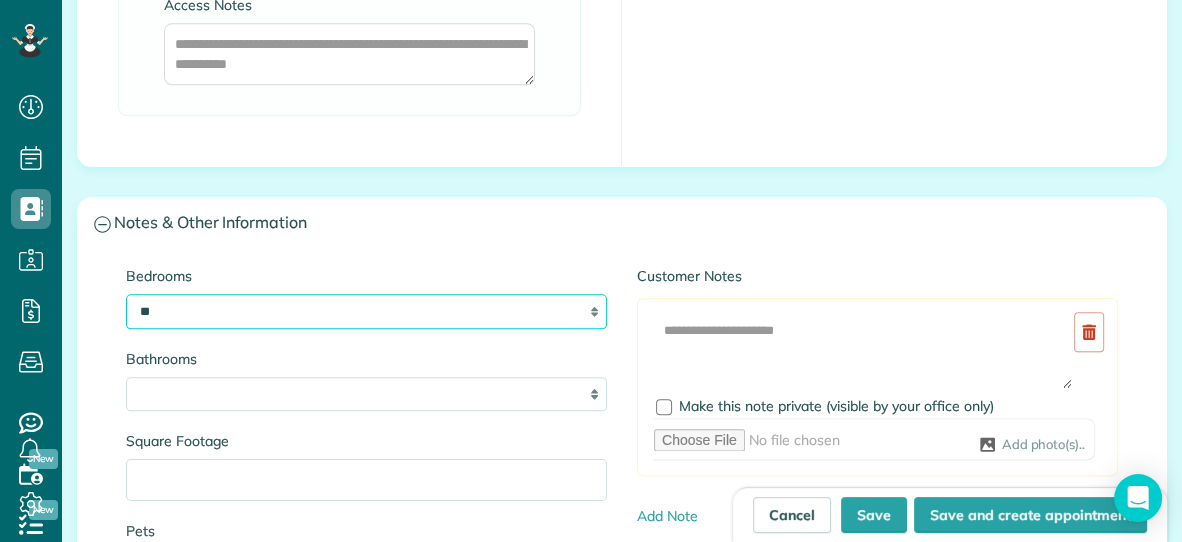 select on "*" 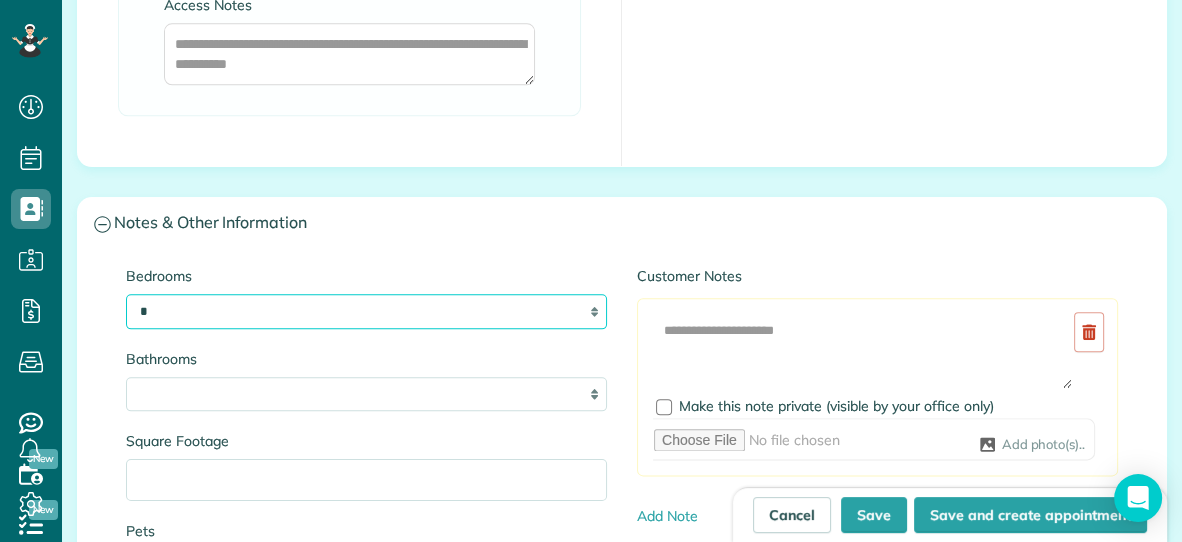click on "*
*
*
*
**" at bounding box center [366, 311] 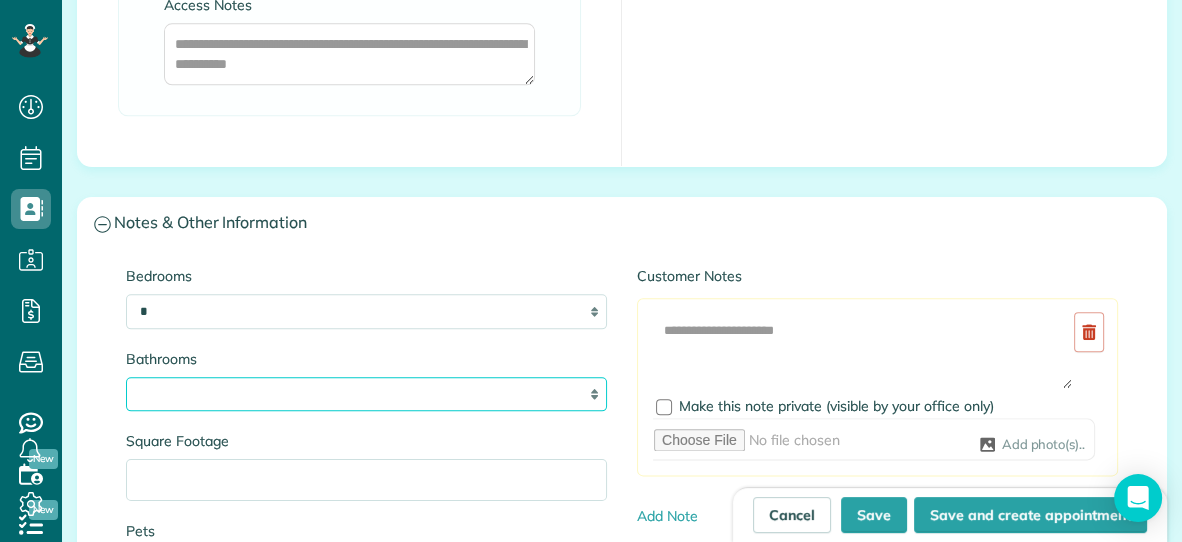 click on "*
***
*
***
*
***
*
***
**" at bounding box center (366, 394) 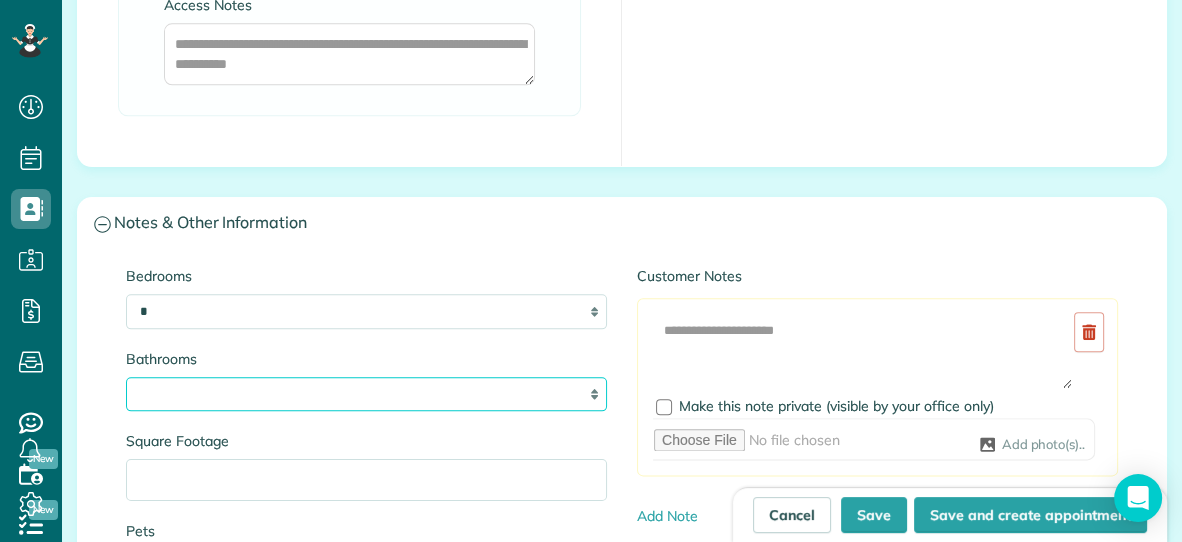 select on "*" 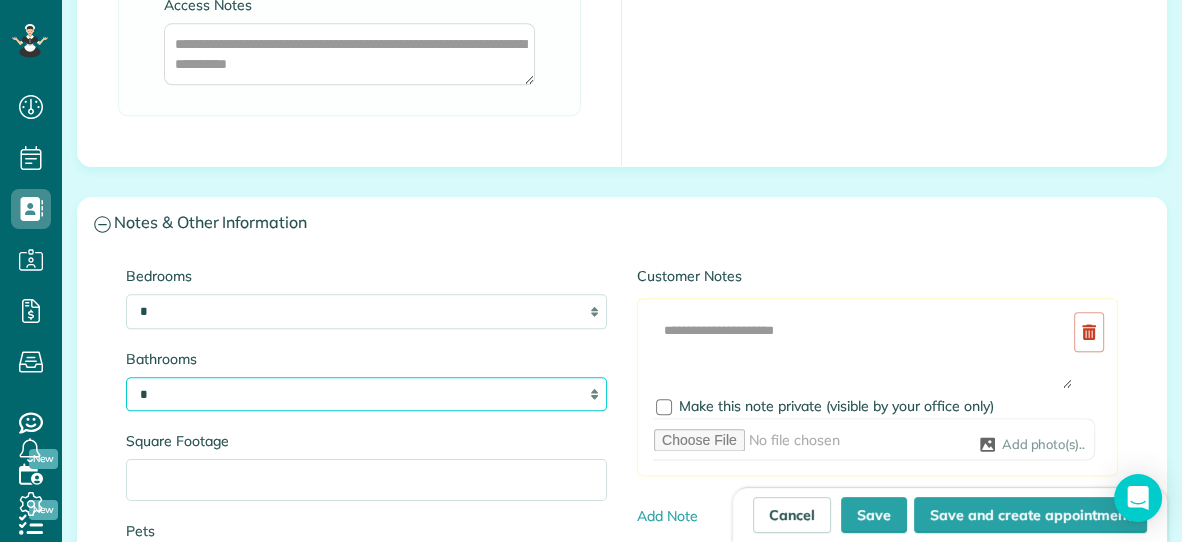 click on "*
***
*
***
*
***
*
***
**" at bounding box center [366, 394] 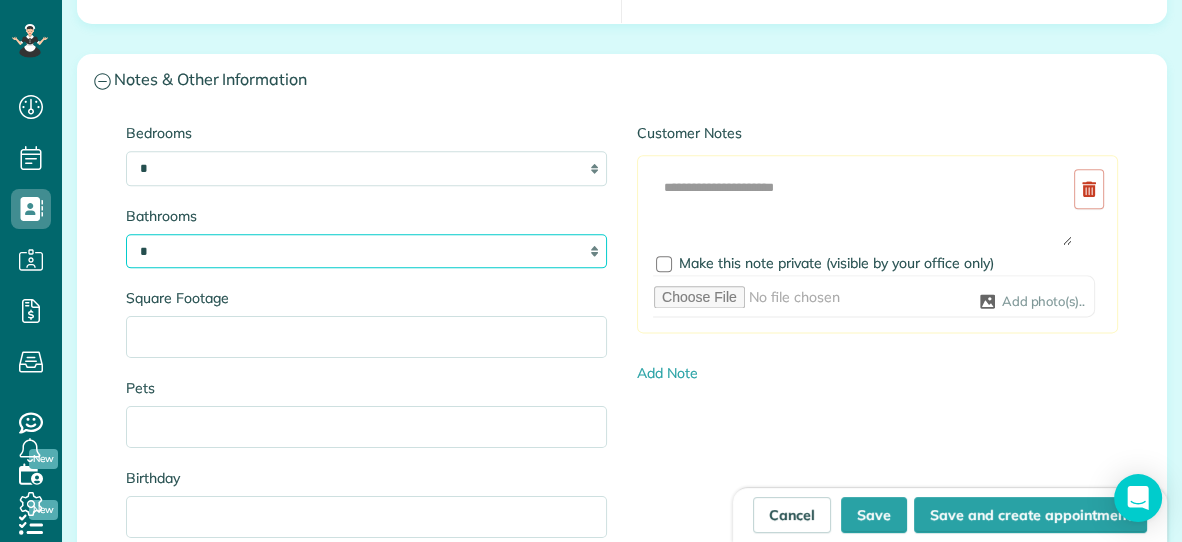 scroll, scrollTop: 2134, scrollLeft: 0, axis: vertical 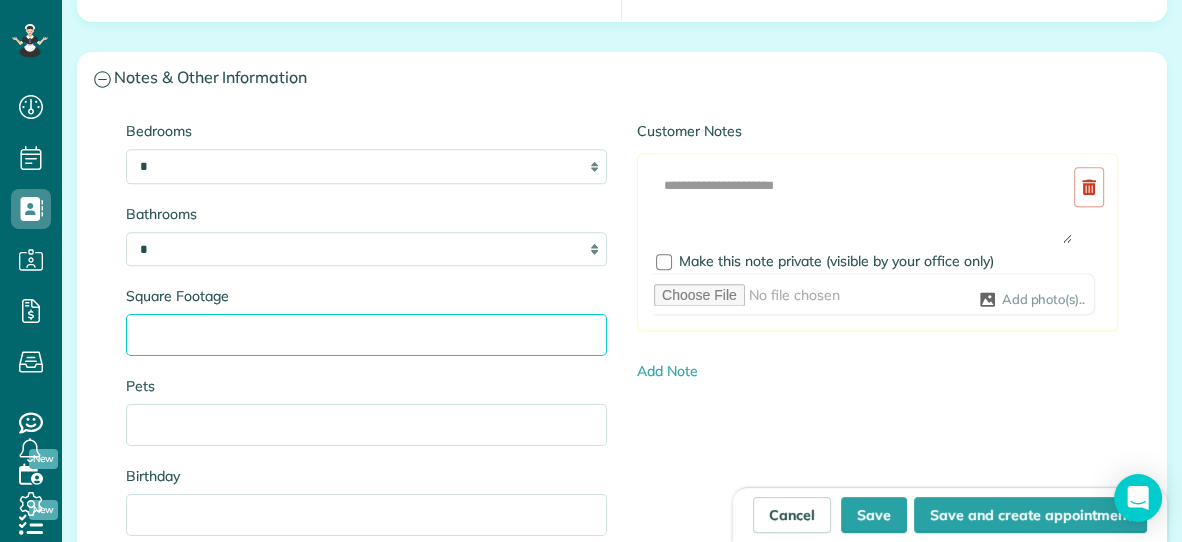click on "Square Footage" at bounding box center [366, 335] 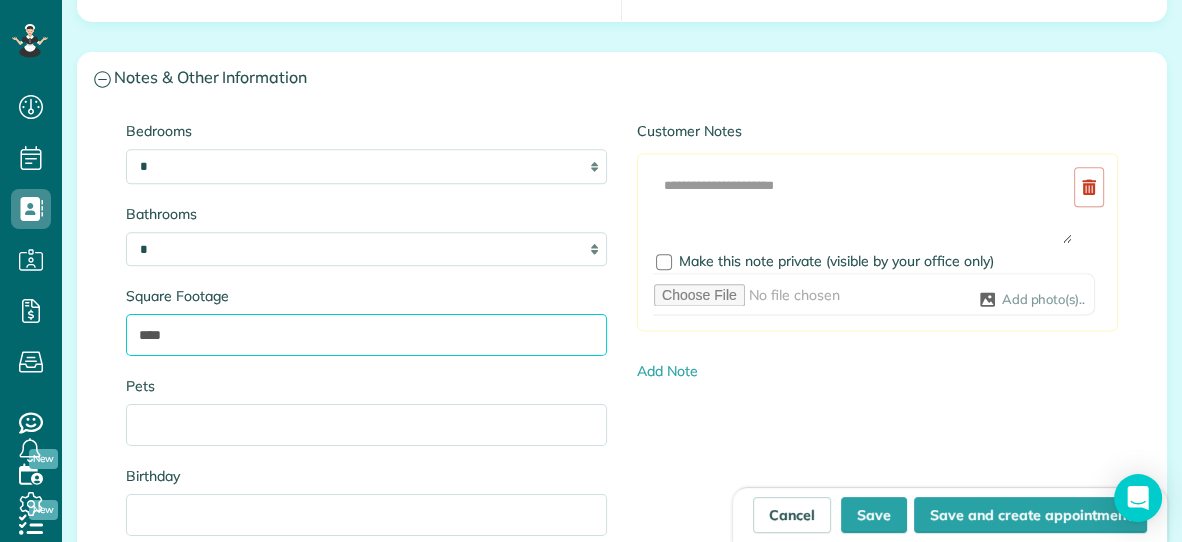 type on "****" 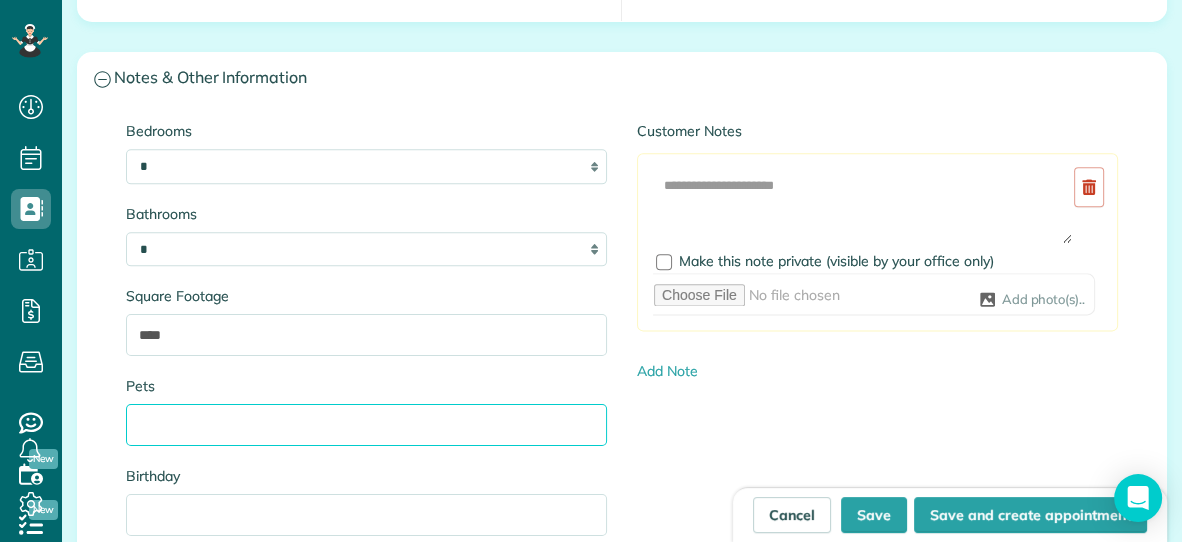 click on "Pets" at bounding box center (366, 425) 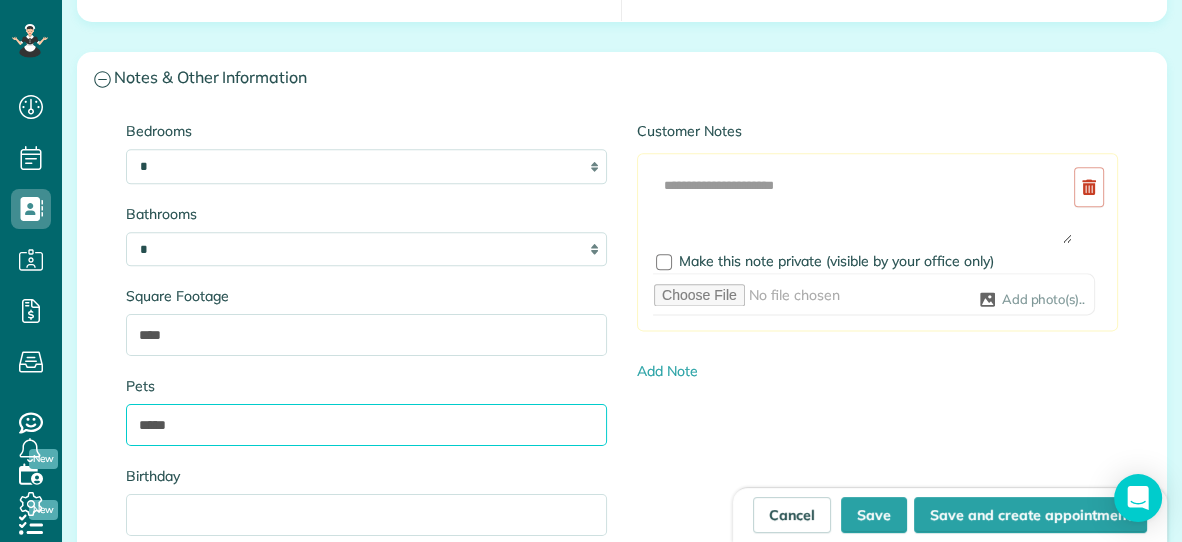 type on "*****" 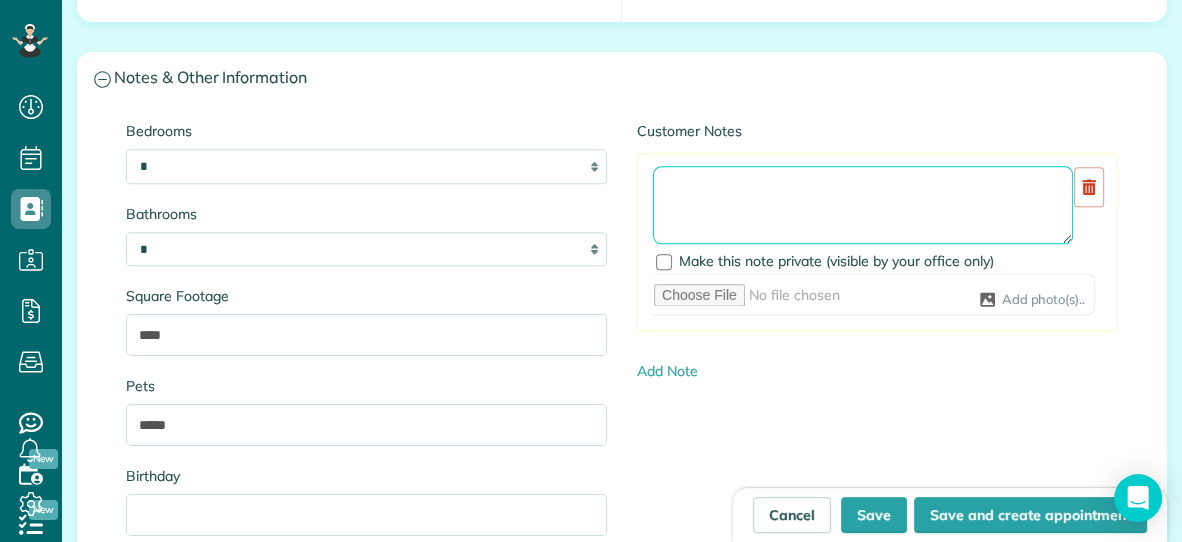 click at bounding box center [863, 205] 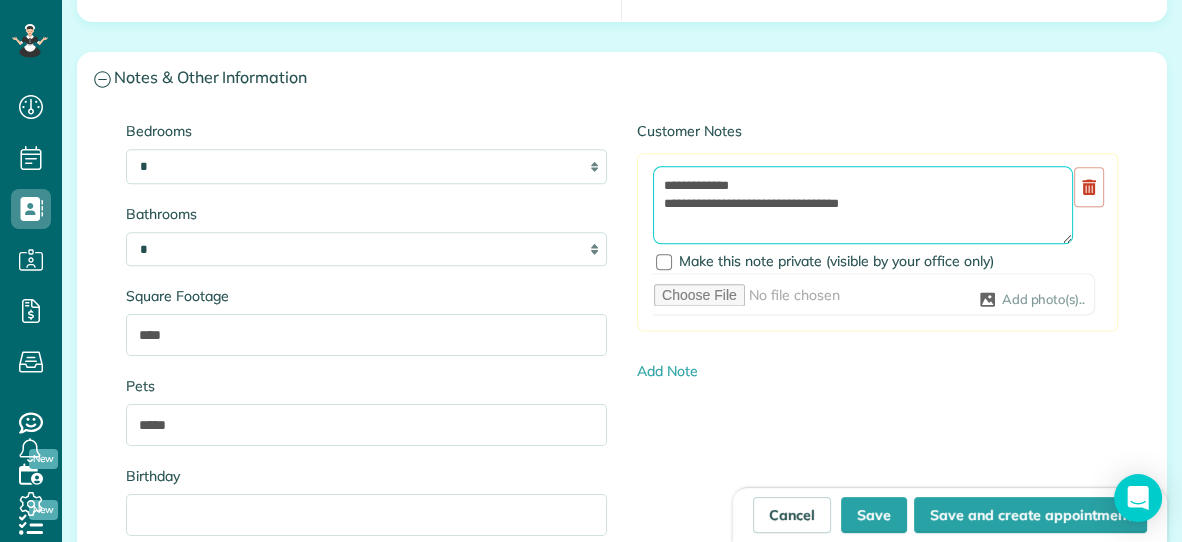 click on "**********" at bounding box center (863, 205) 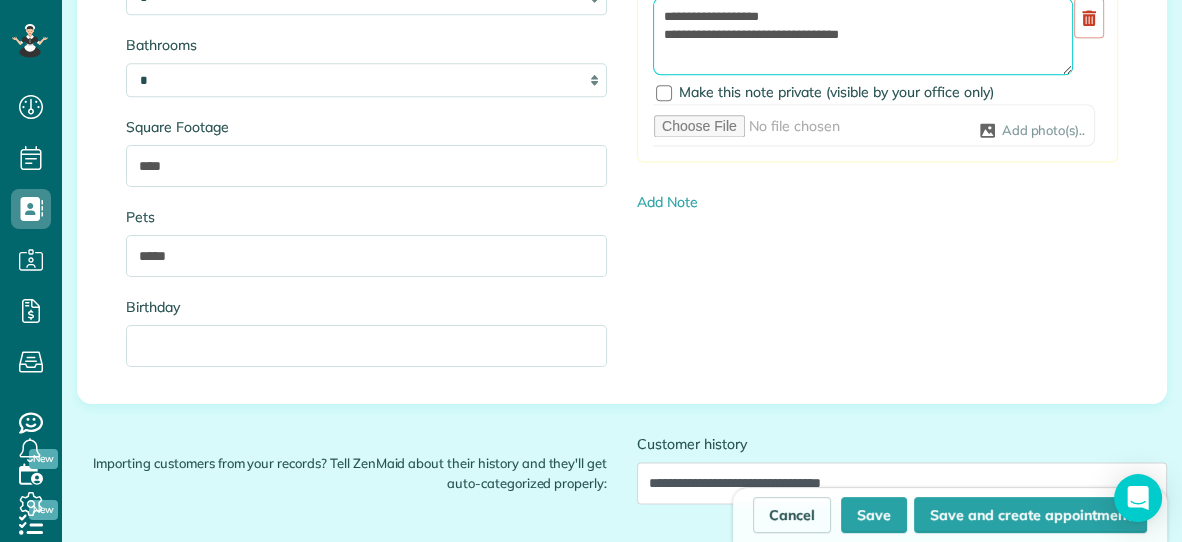 scroll, scrollTop: 2312, scrollLeft: 0, axis: vertical 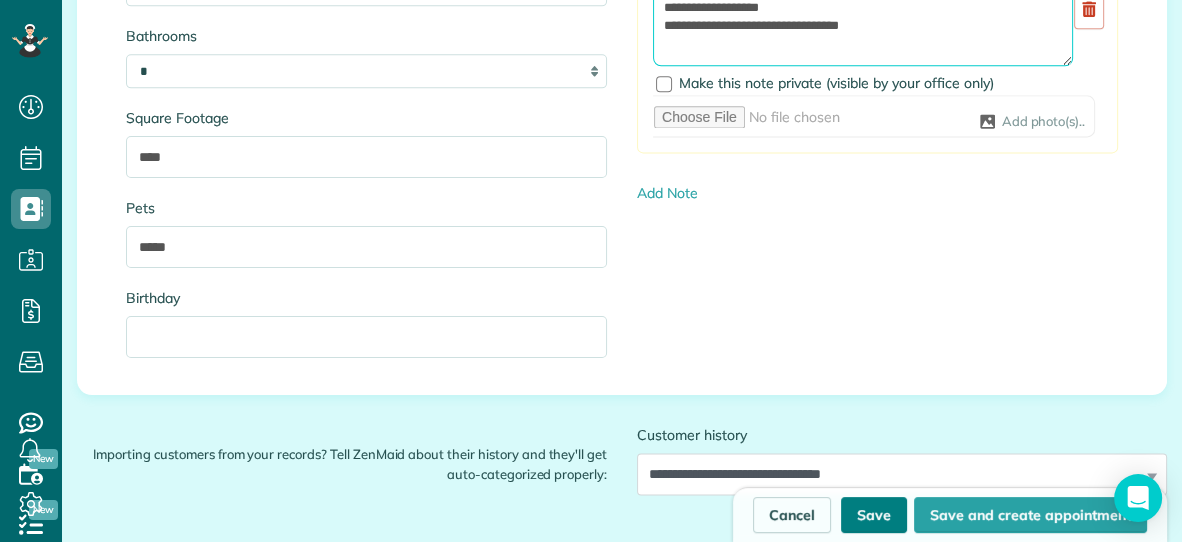 type on "**********" 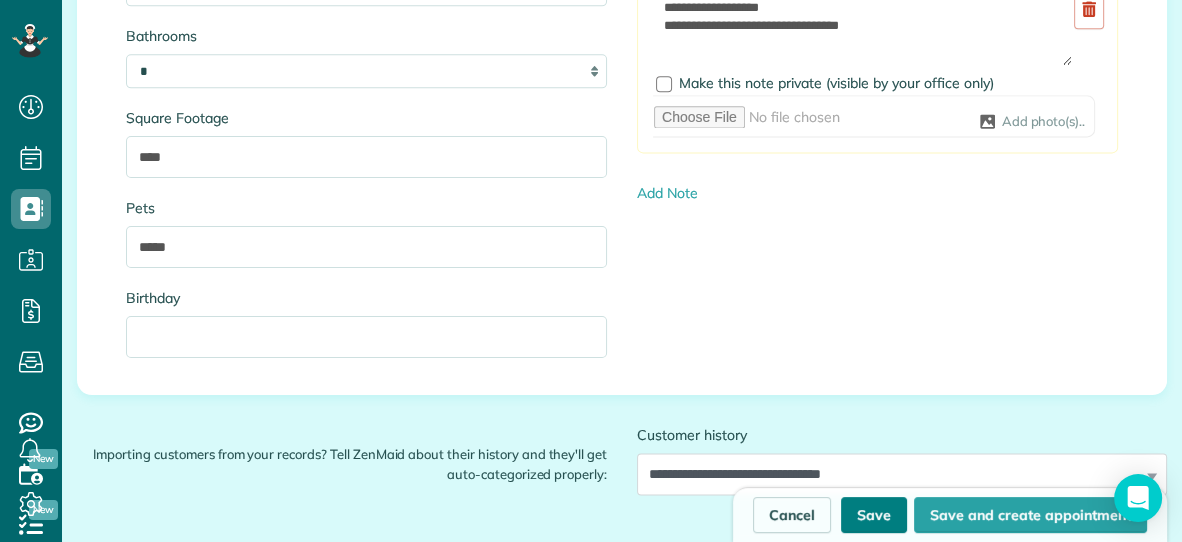 click on "Save" at bounding box center (874, 515) 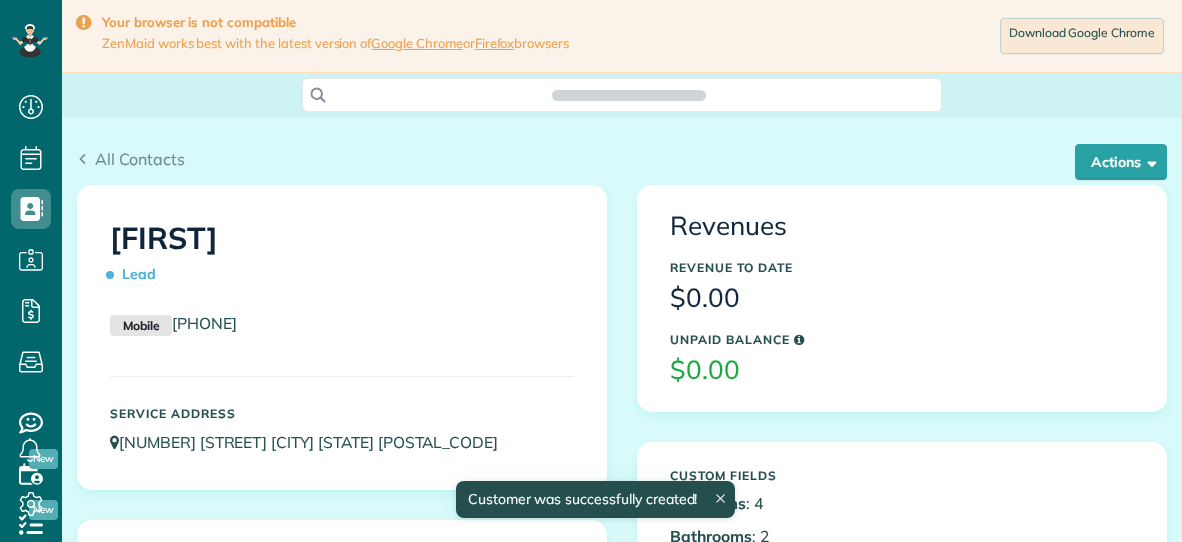 scroll, scrollTop: 0, scrollLeft: 0, axis: both 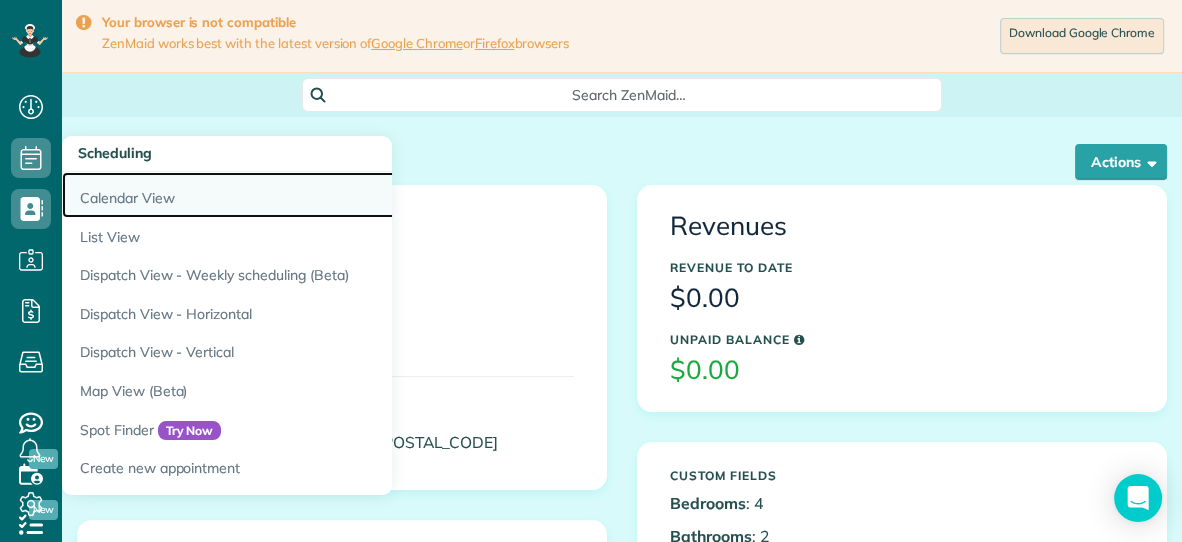click on "Calendar View" at bounding box center (312, 195) 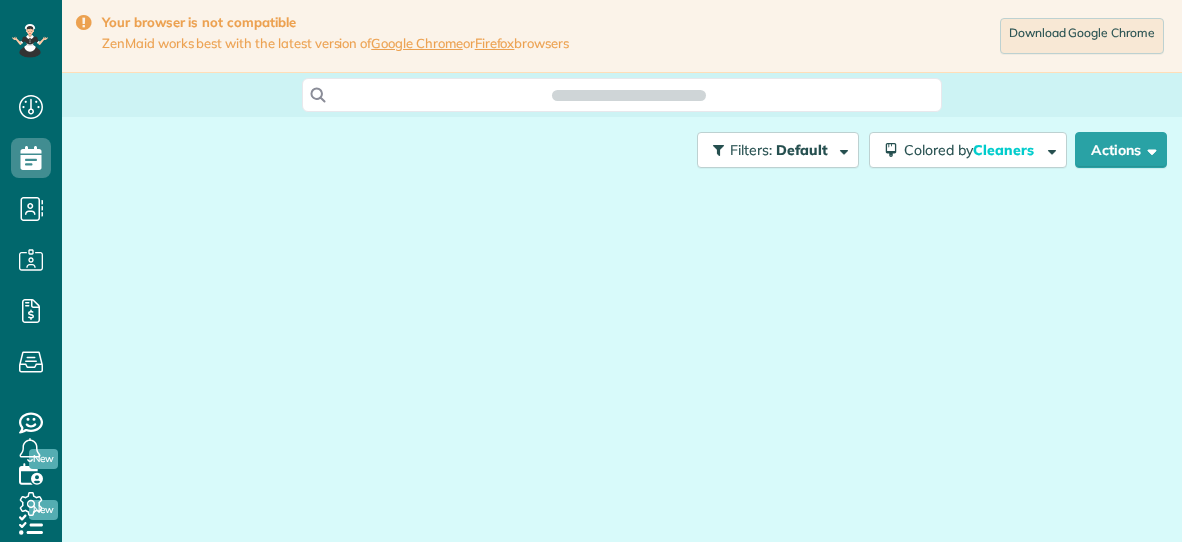 scroll, scrollTop: 0, scrollLeft: 0, axis: both 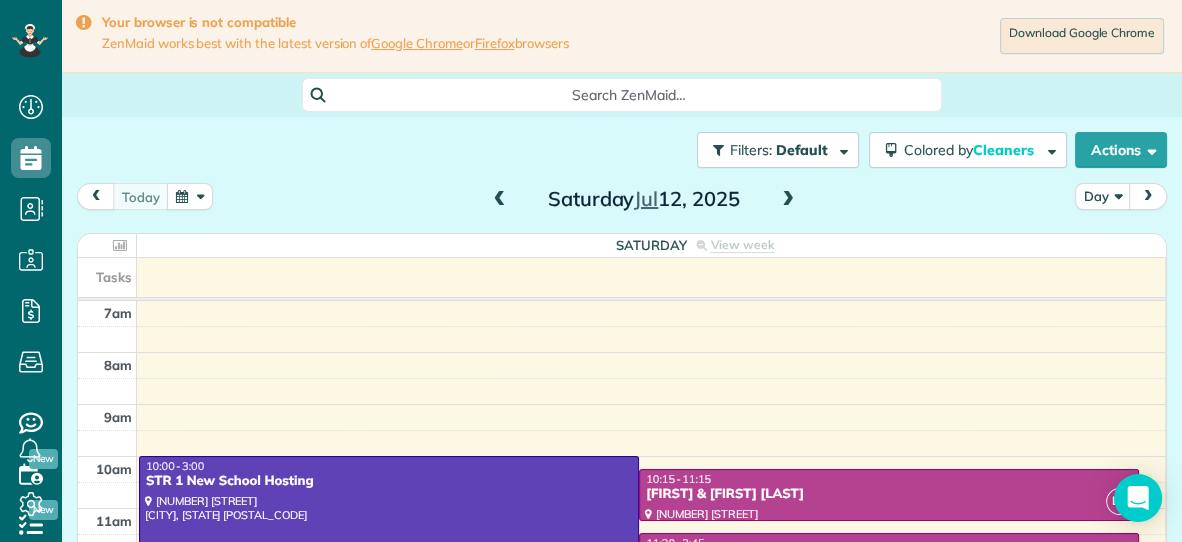 click at bounding box center [788, 200] 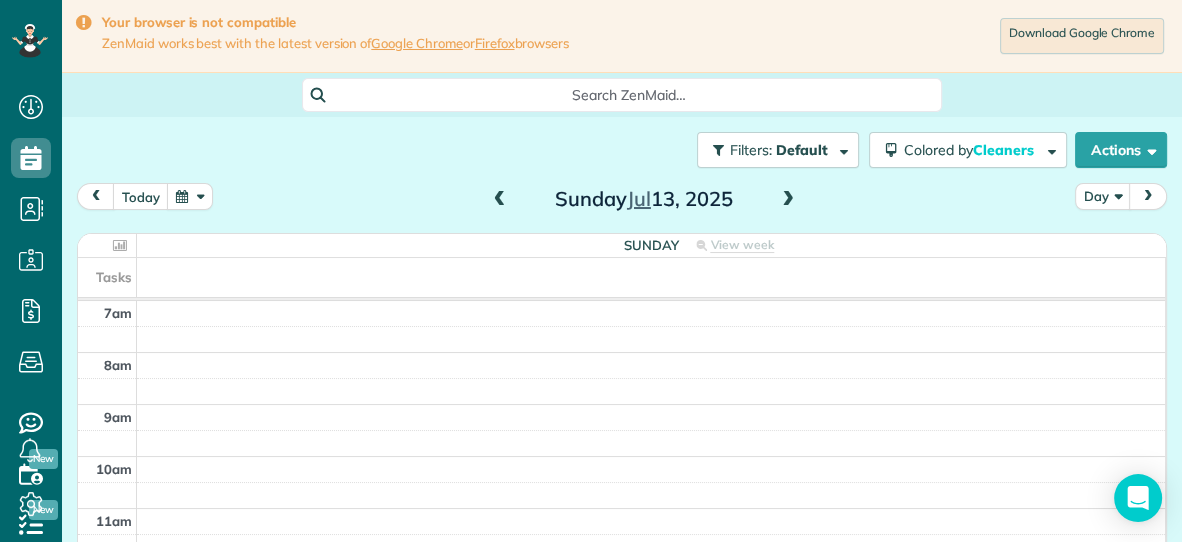 click at bounding box center (788, 200) 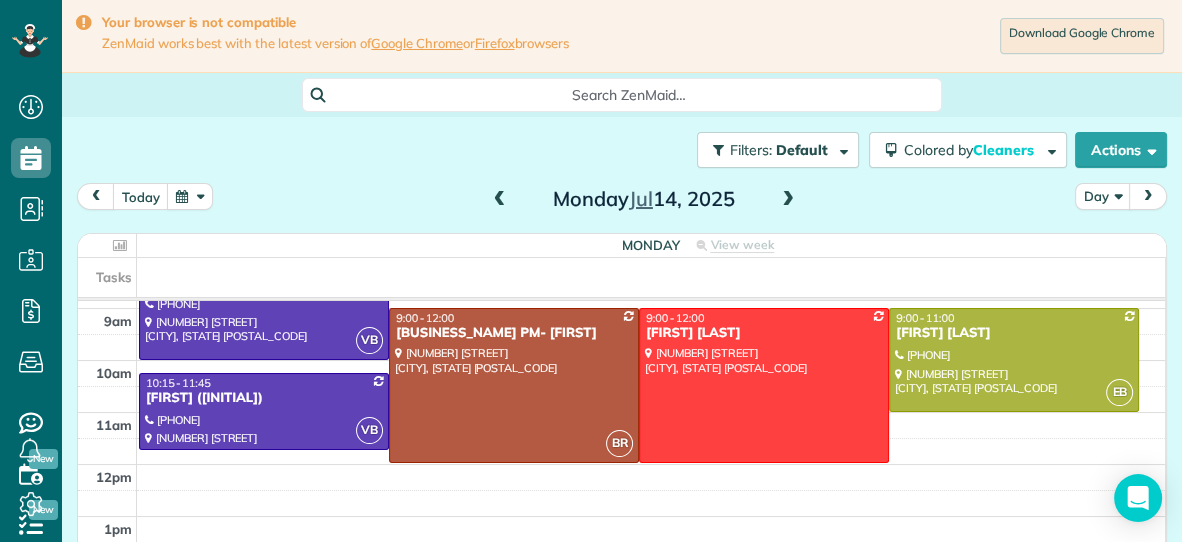 scroll, scrollTop: 0, scrollLeft: 0, axis: both 